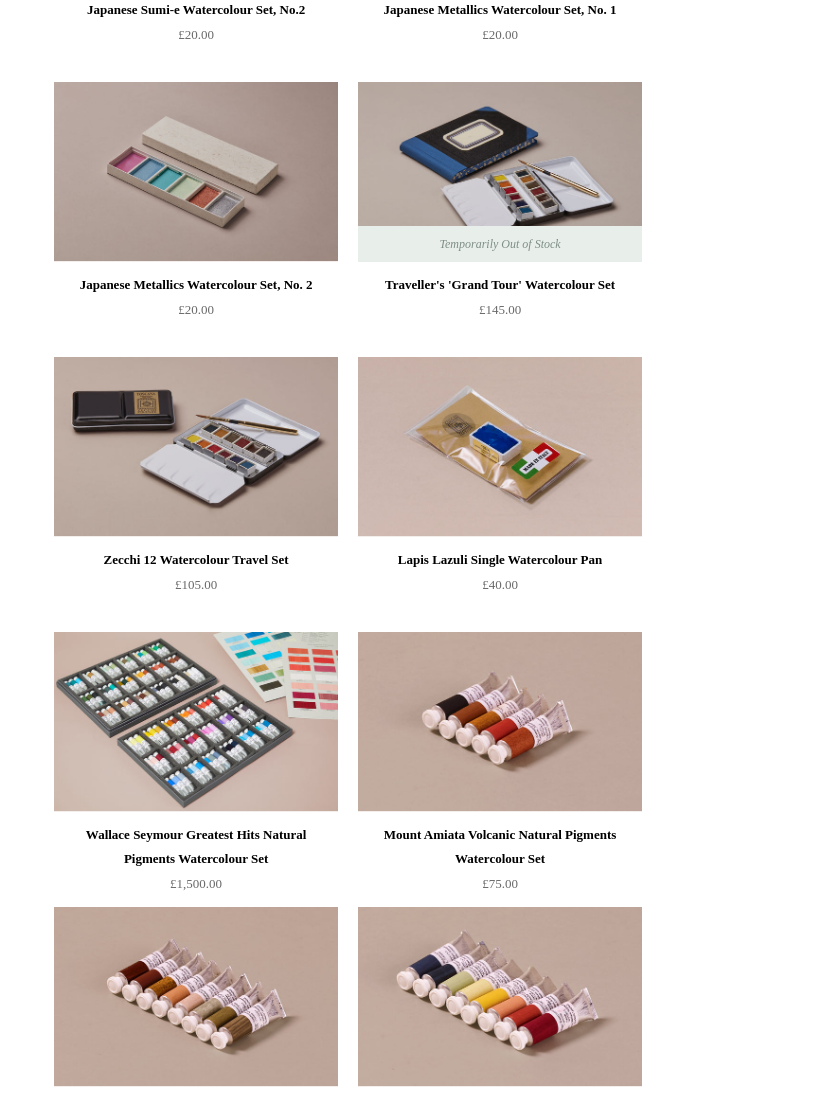 scroll, scrollTop: 4911, scrollLeft: 0, axis: vertical 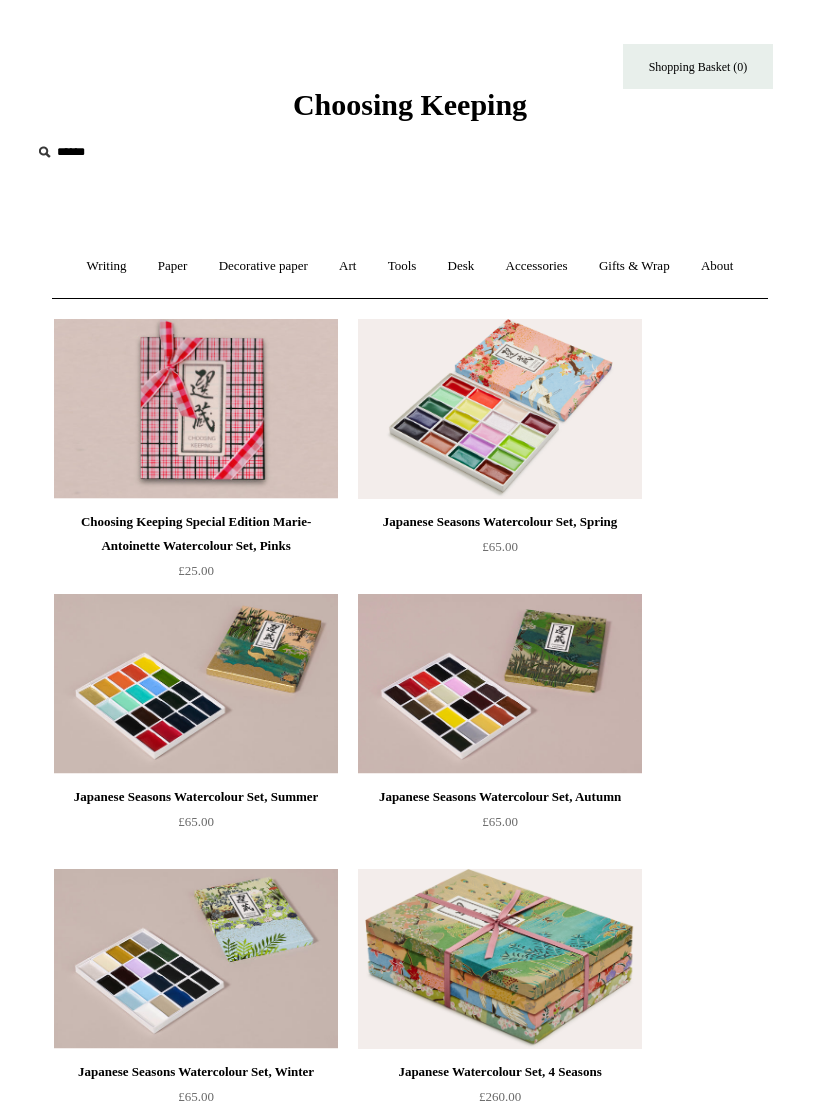 click at bounding box center (154, 152) 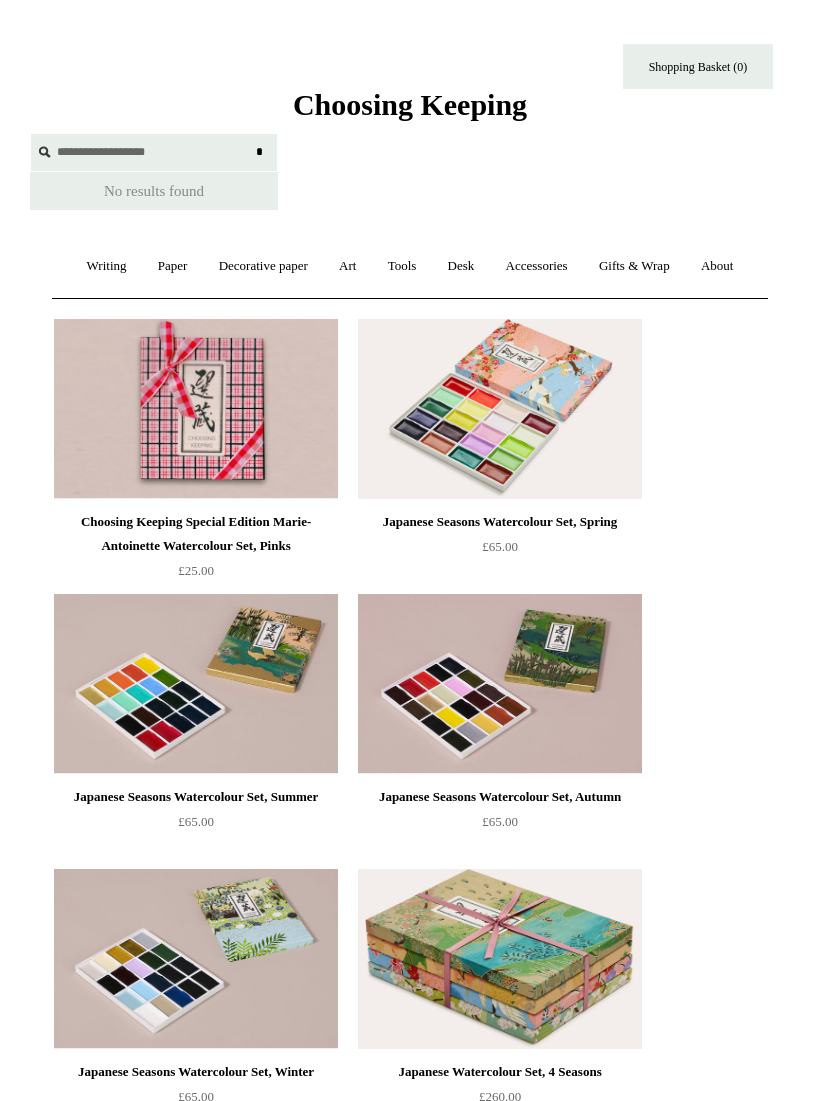 type on "**********" 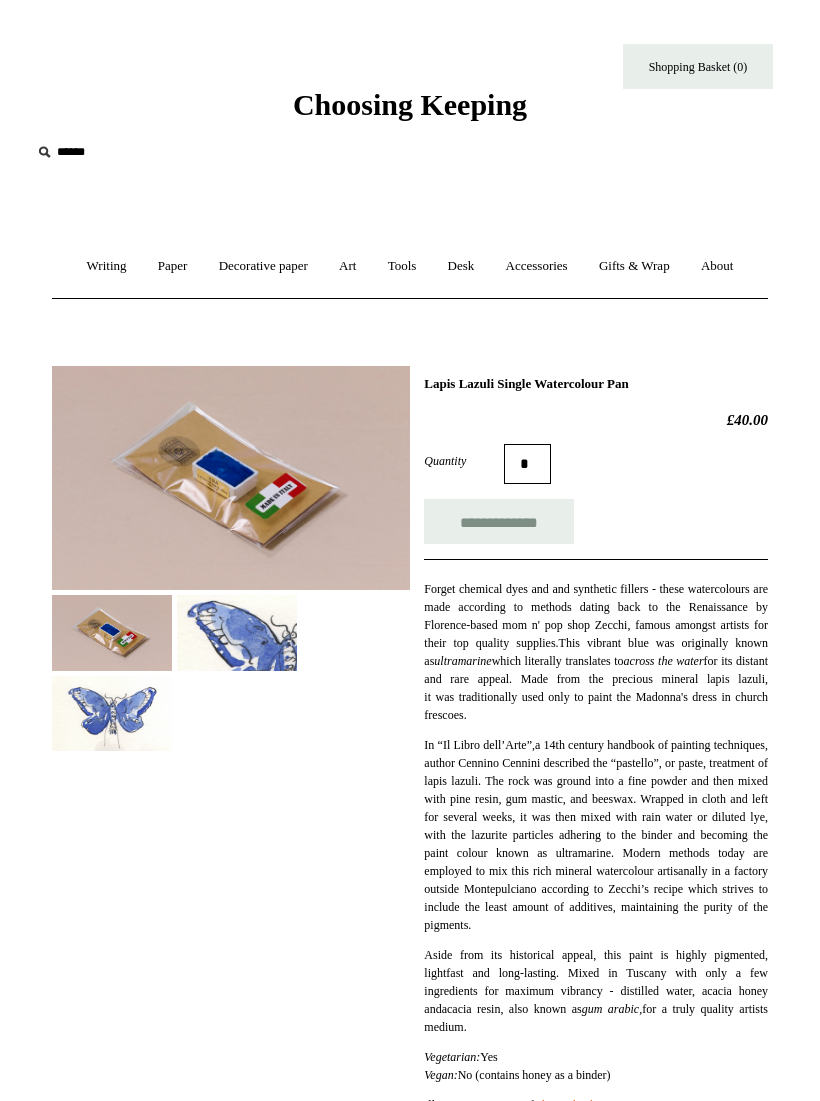 scroll, scrollTop: 0, scrollLeft: 0, axis: both 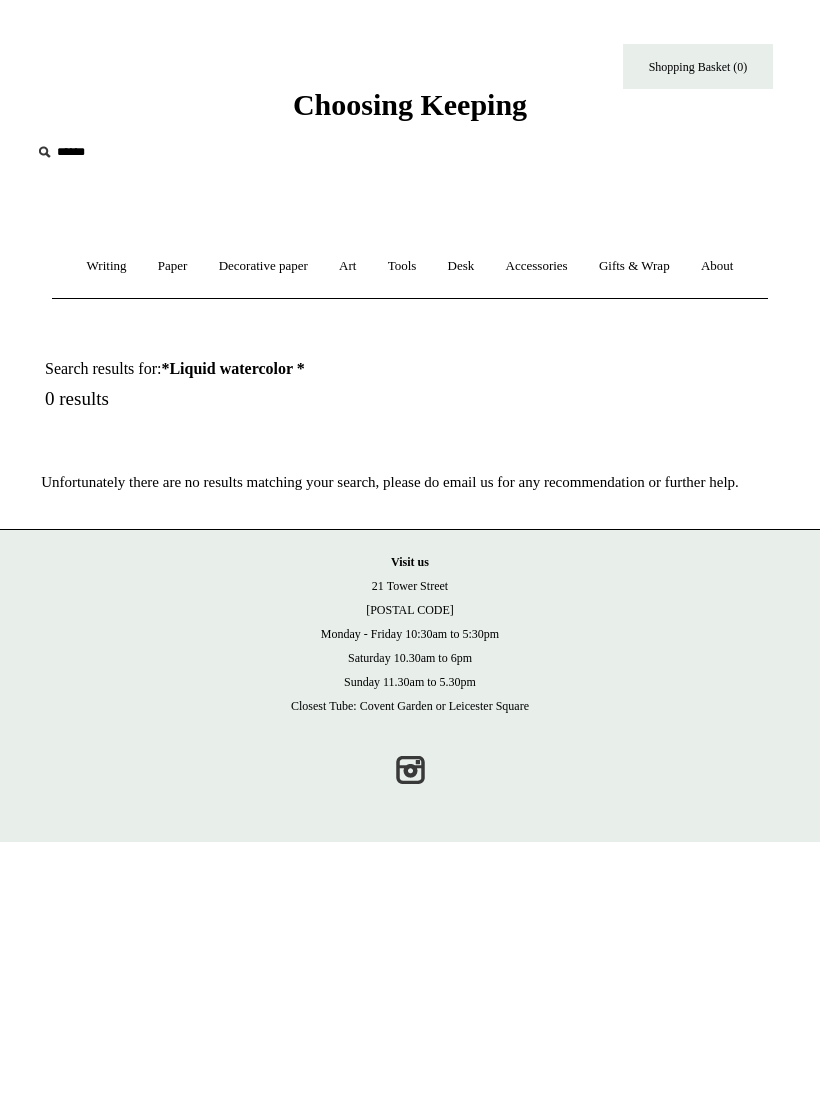 click at bounding box center (154, 152) 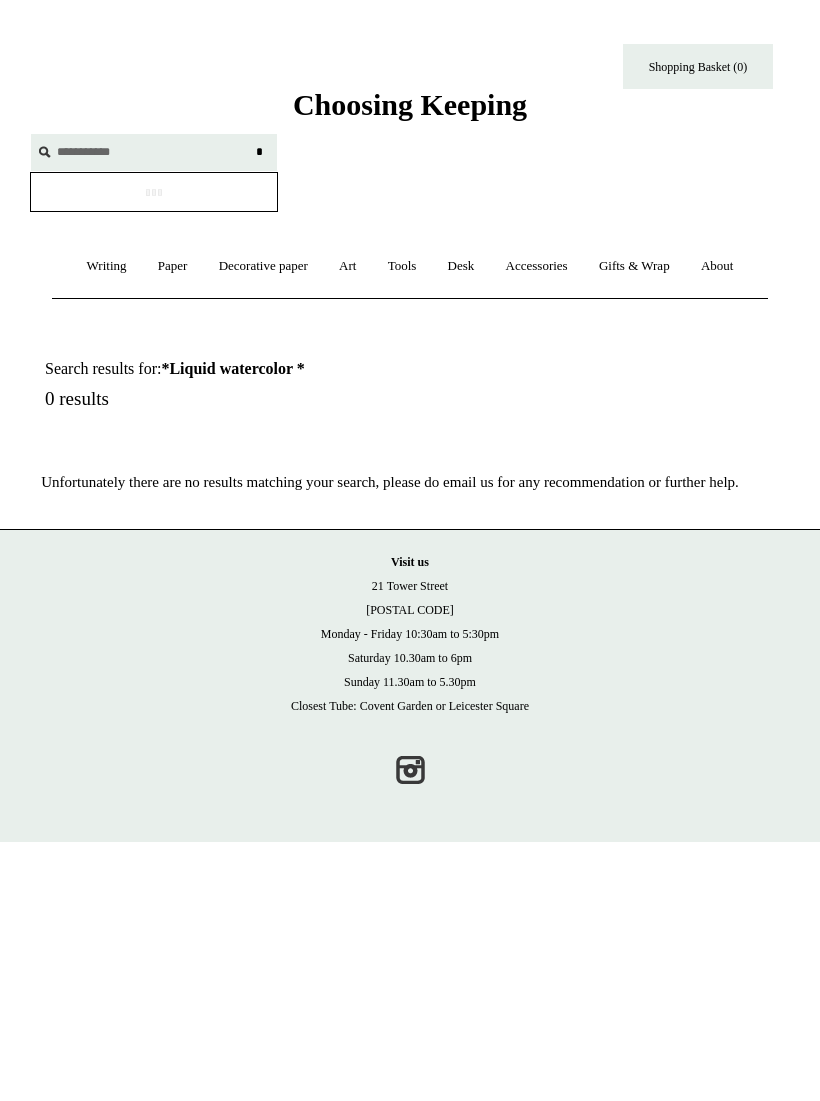 type on "**********" 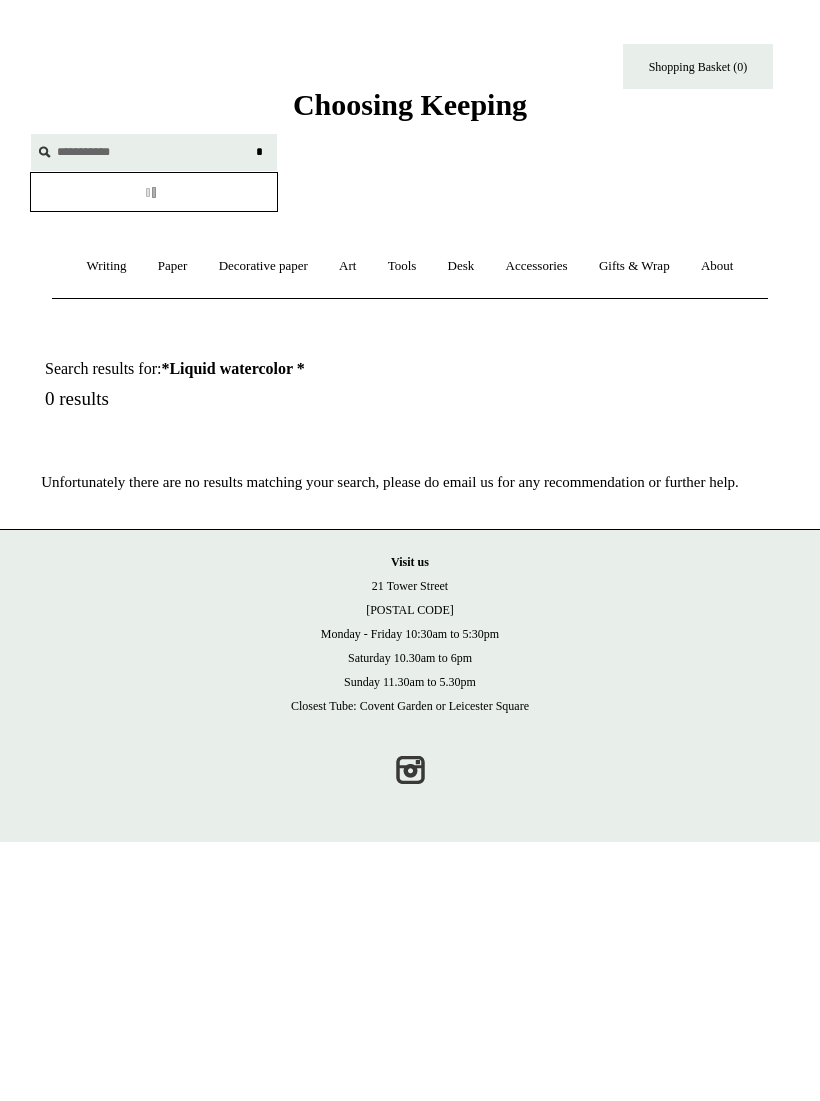 click on "*" at bounding box center [259, 151] 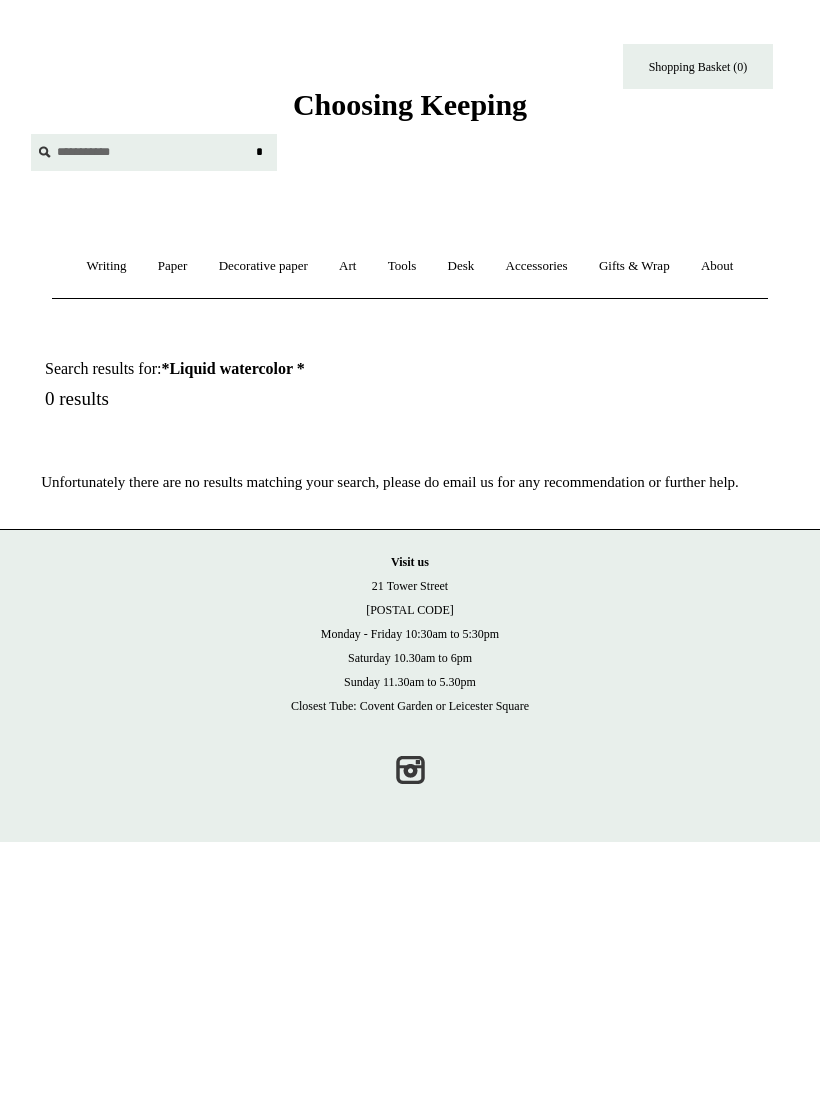 click on "Paper +" at bounding box center (173, 266) 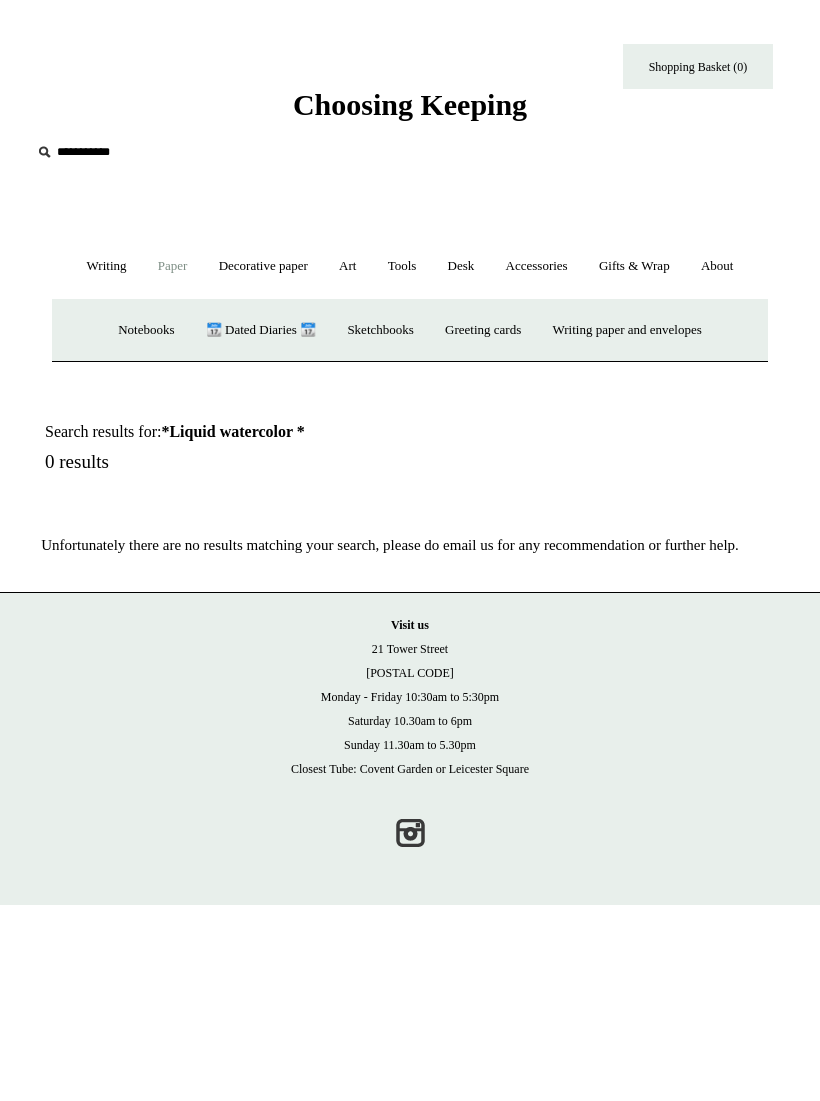 click on "Sketchbooks +" at bounding box center (380, 330) 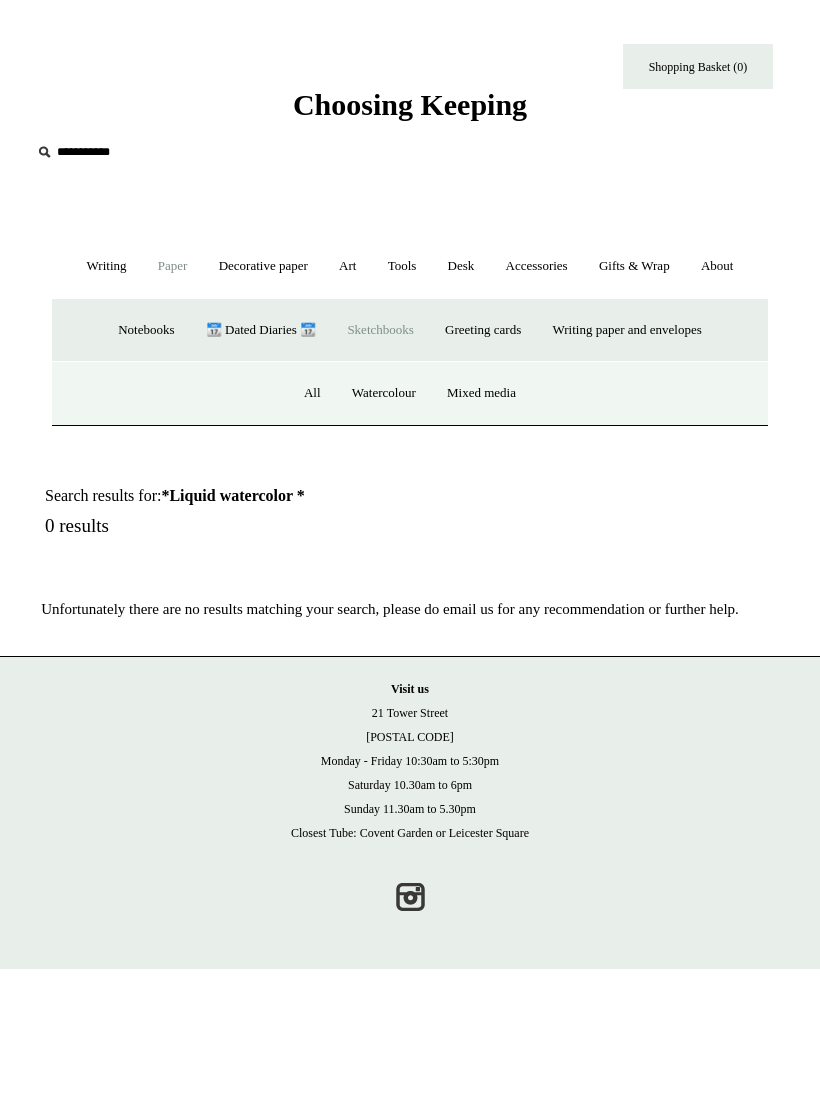 click on "Watercolour" at bounding box center (384, 393) 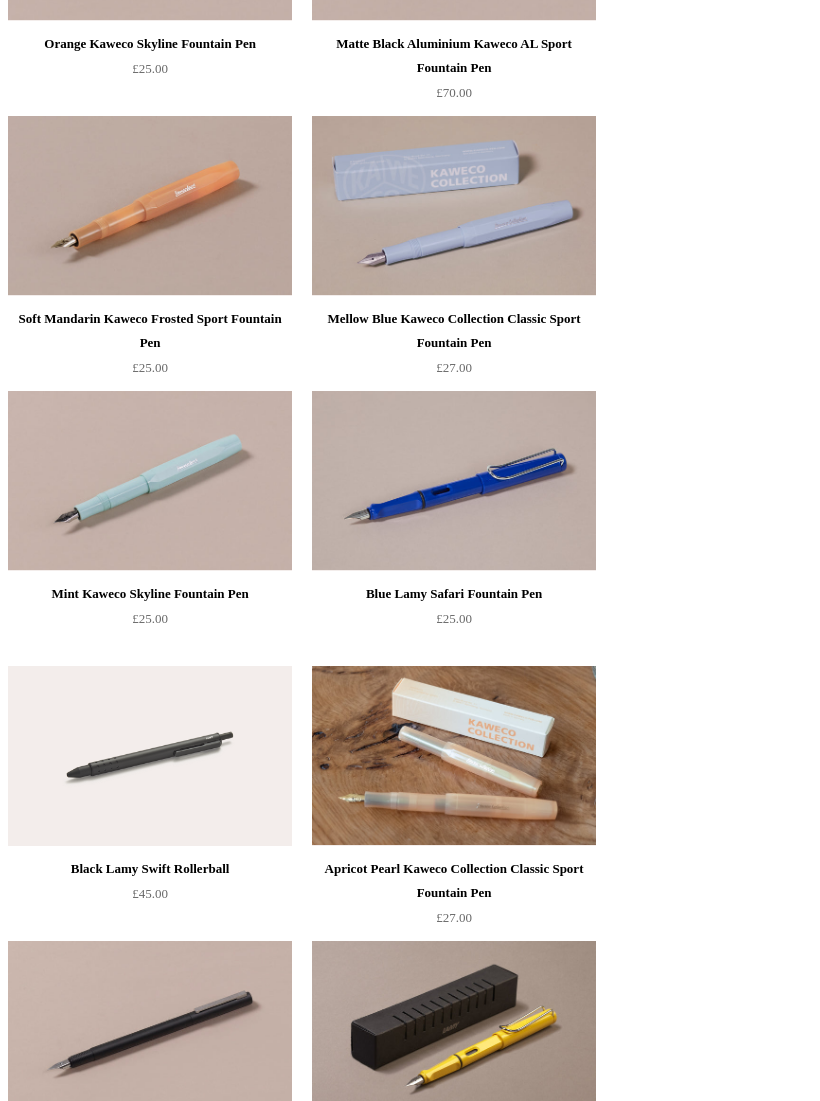 scroll, scrollTop: 5036, scrollLeft: 0, axis: vertical 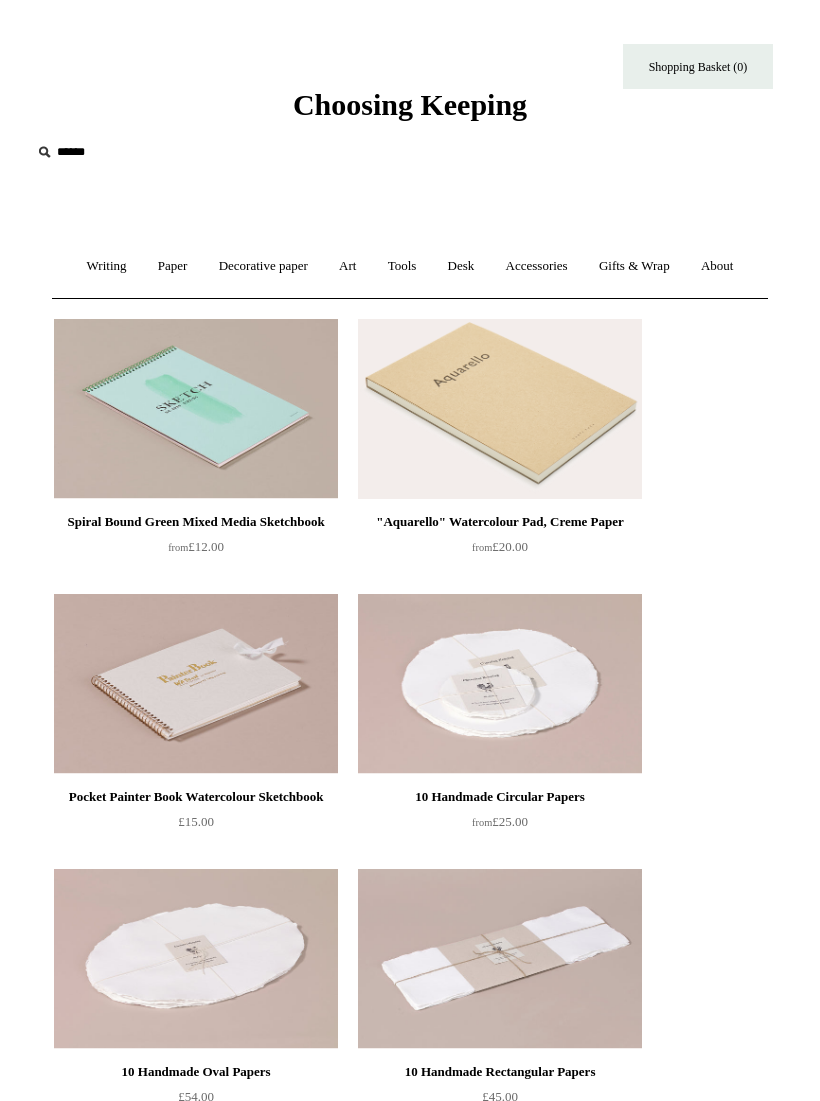 click on "Art +" at bounding box center [347, 266] 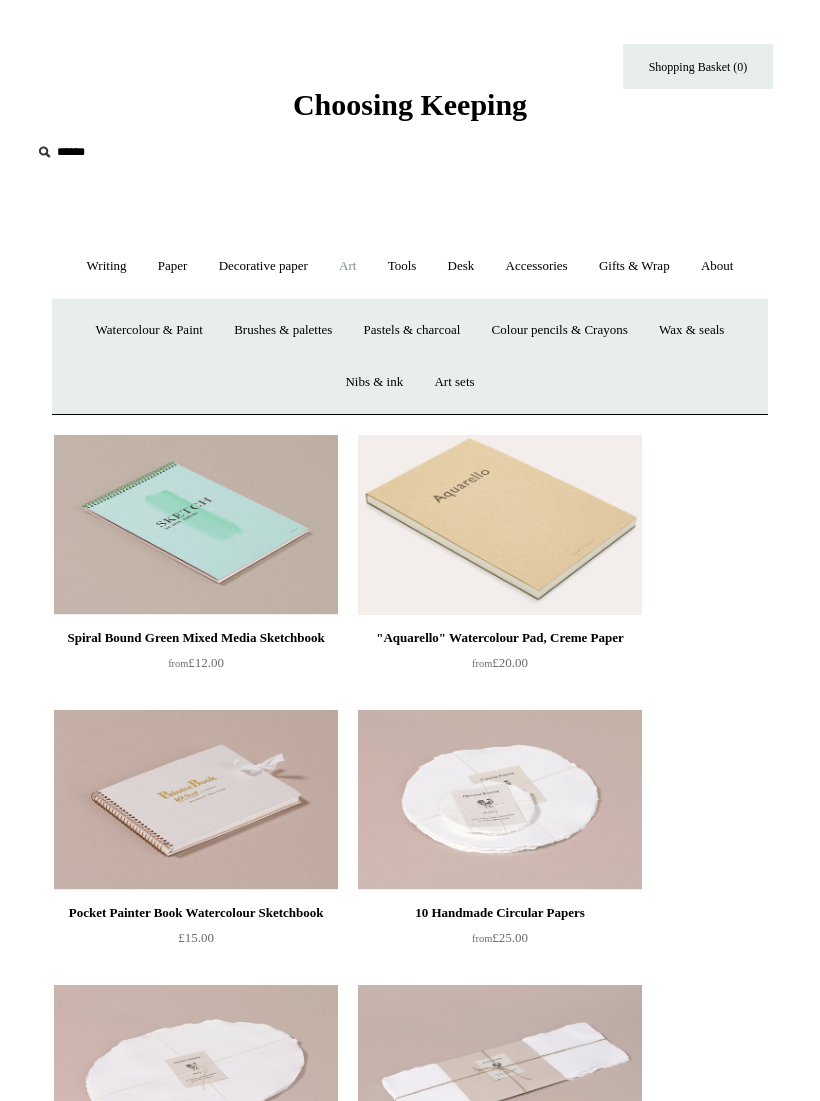 click on "Art sets" at bounding box center (454, 382) 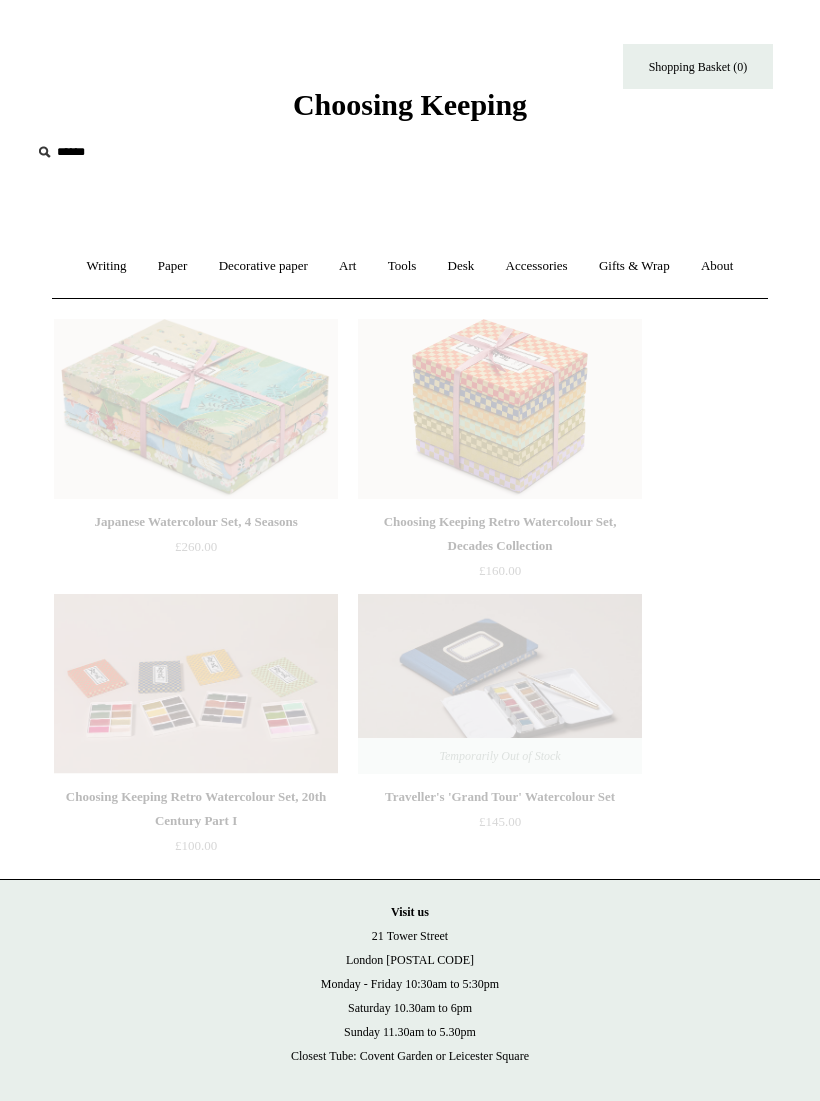 scroll, scrollTop: 0, scrollLeft: 0, axis: both 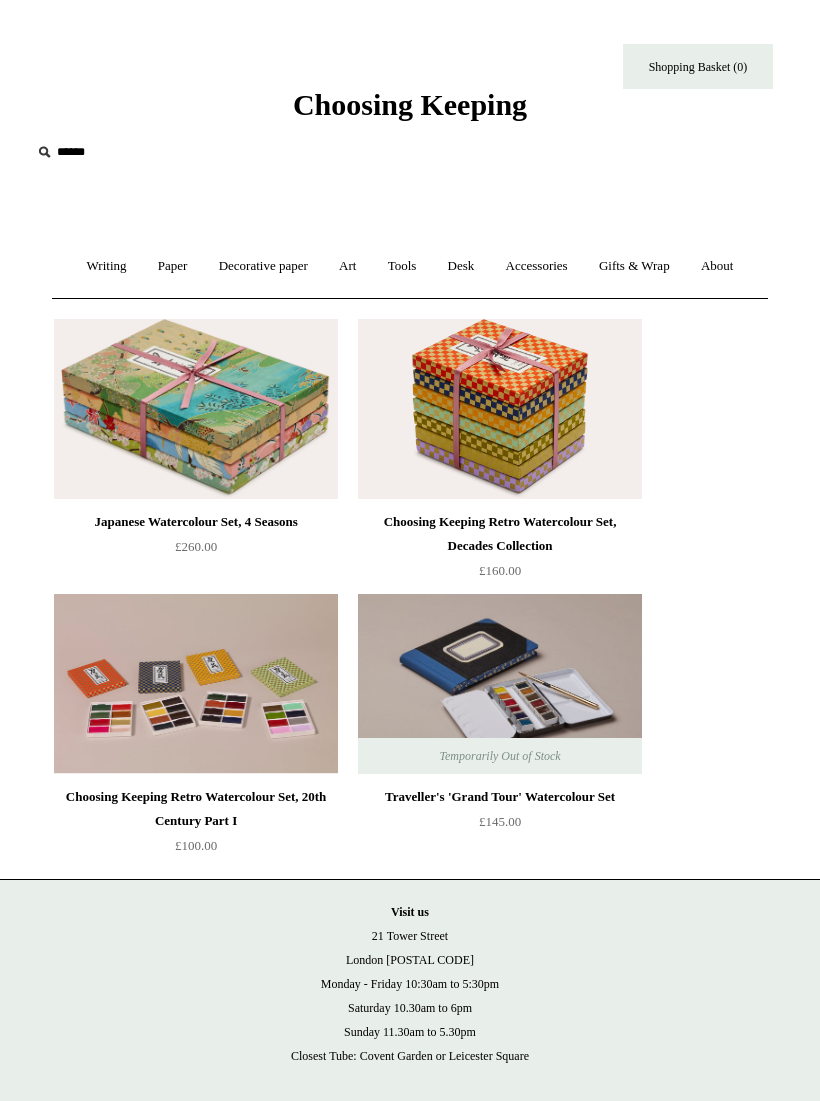 click at bounding box center [196, 409] 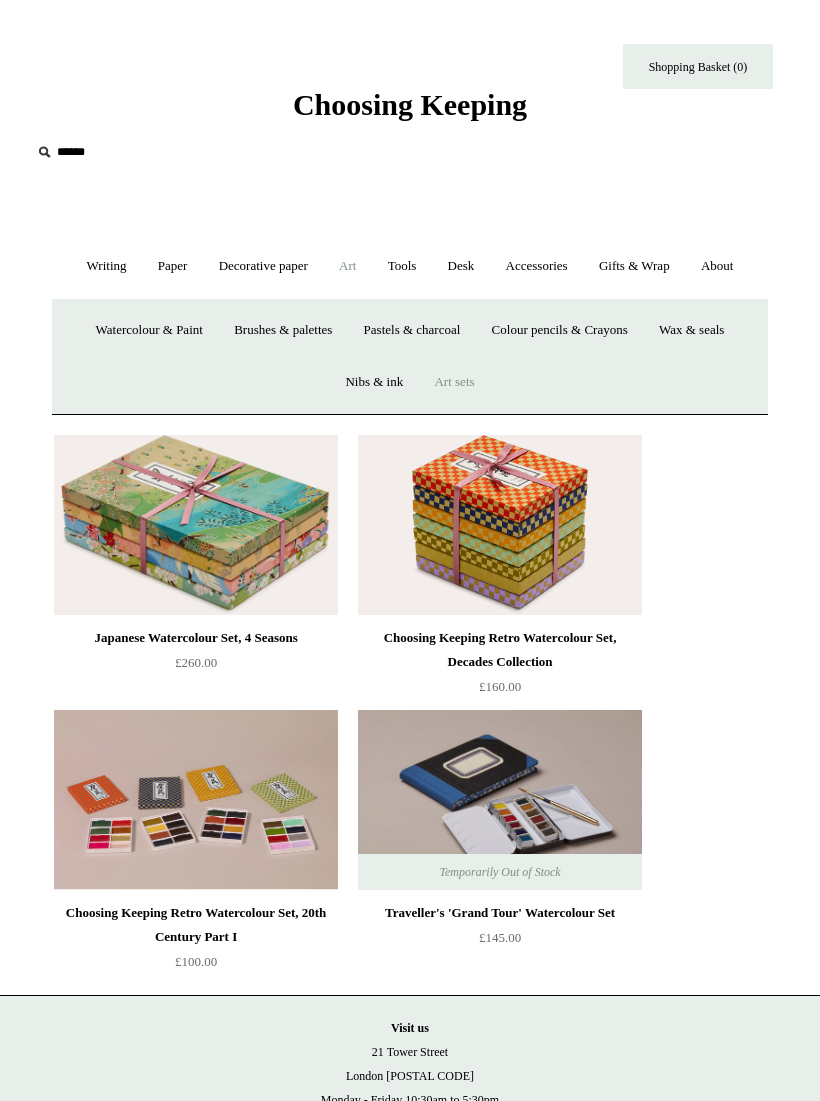 click on "Wax & seals" at bounding box center (691, 330) 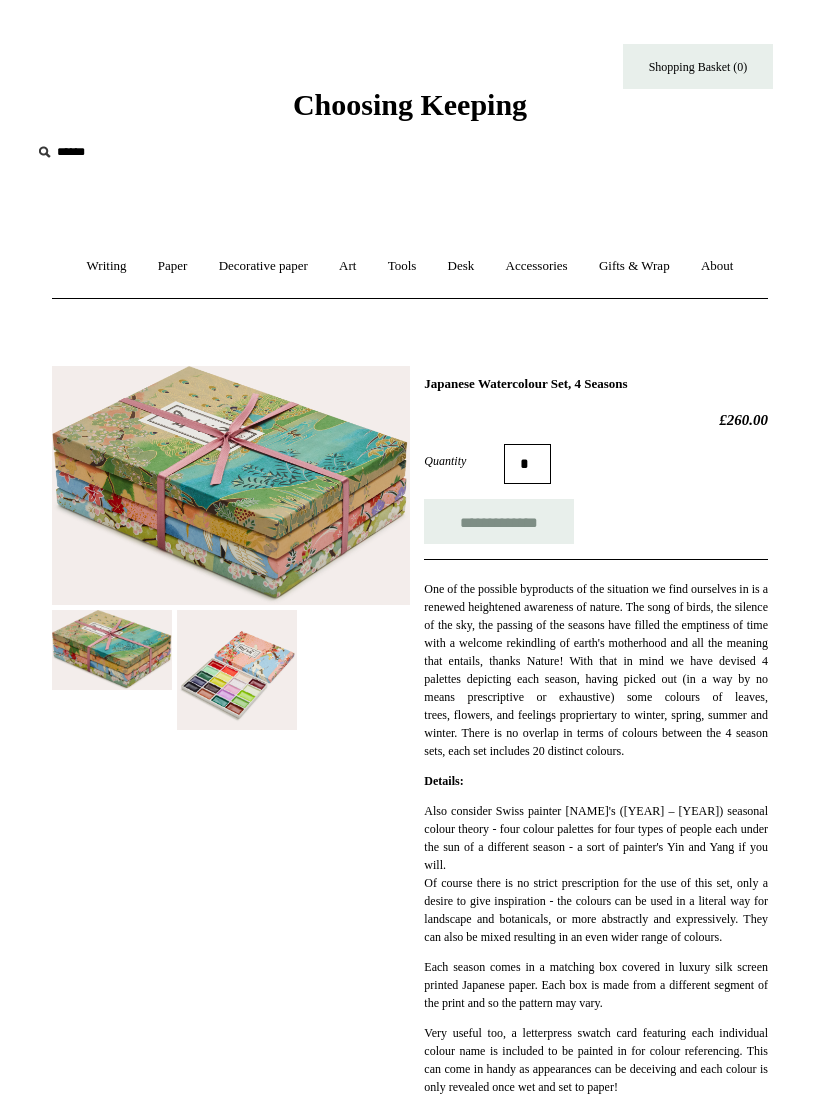 scroll, scrollTop: 0, scrollLeft: 0, axis: both 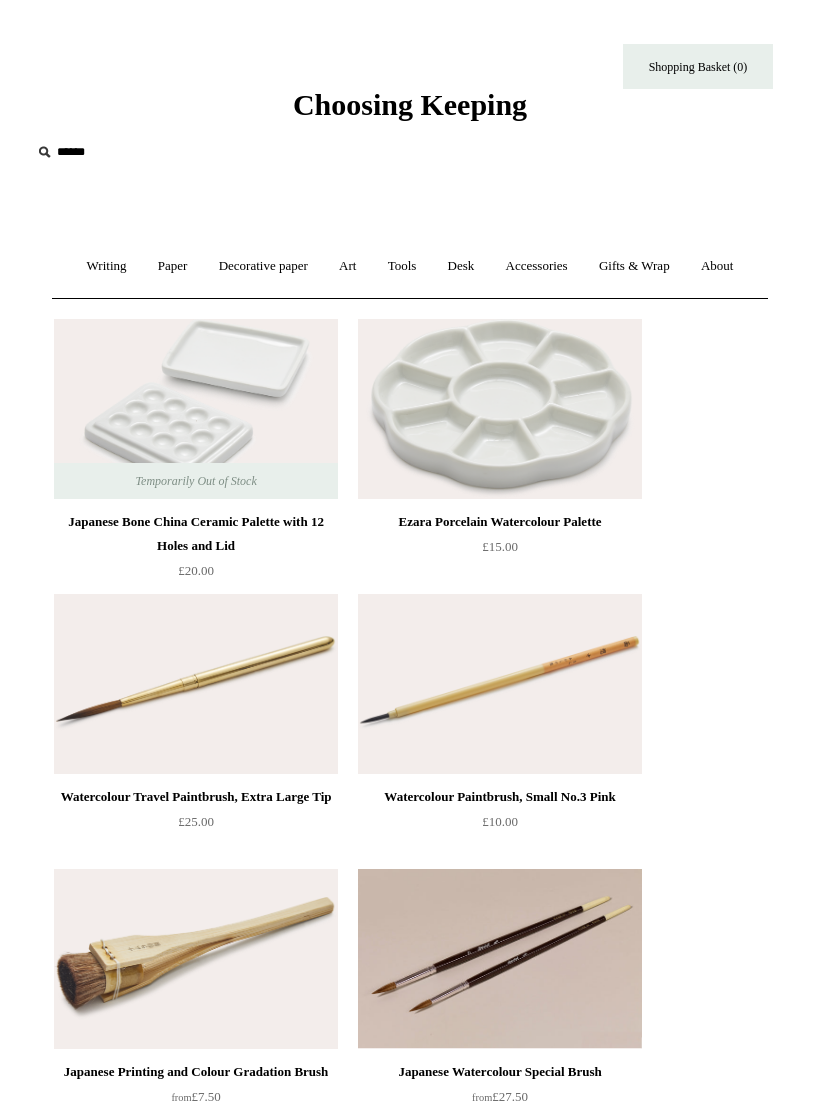 click on "Art +" at bounding box center [347, 266] 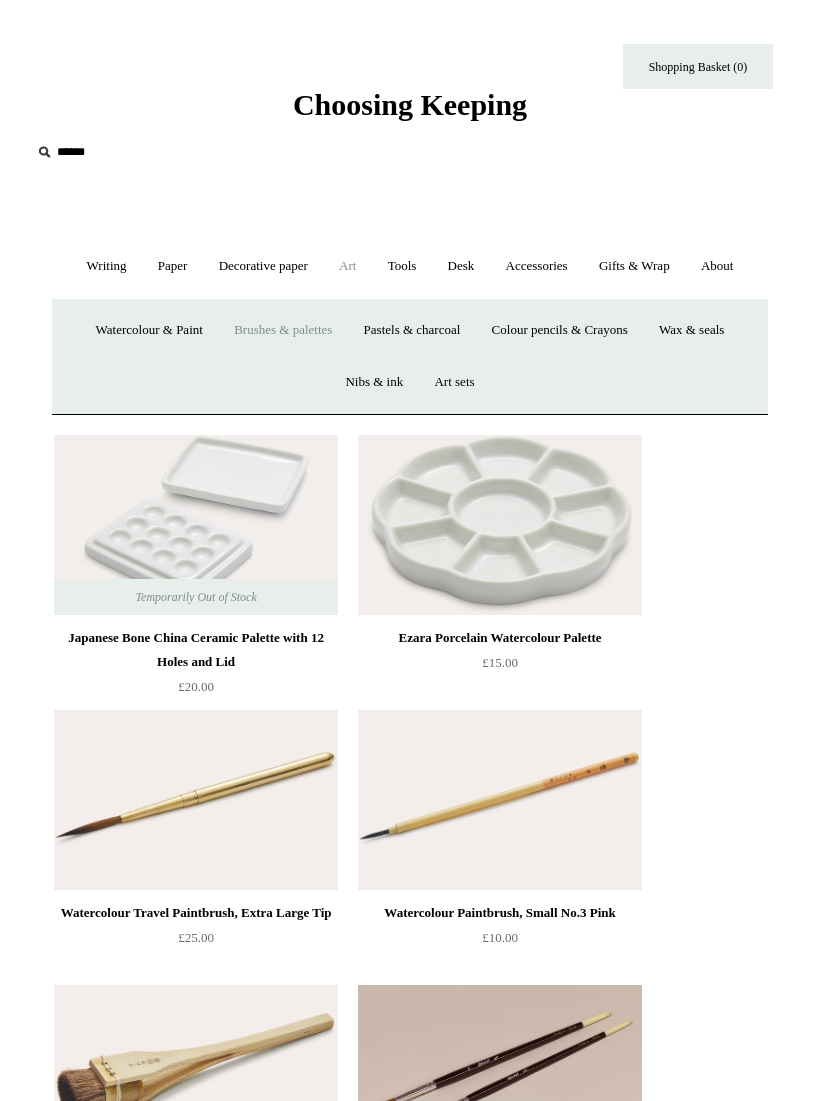 click on "Watercolour & Paint" at bounding box center (149, 330) 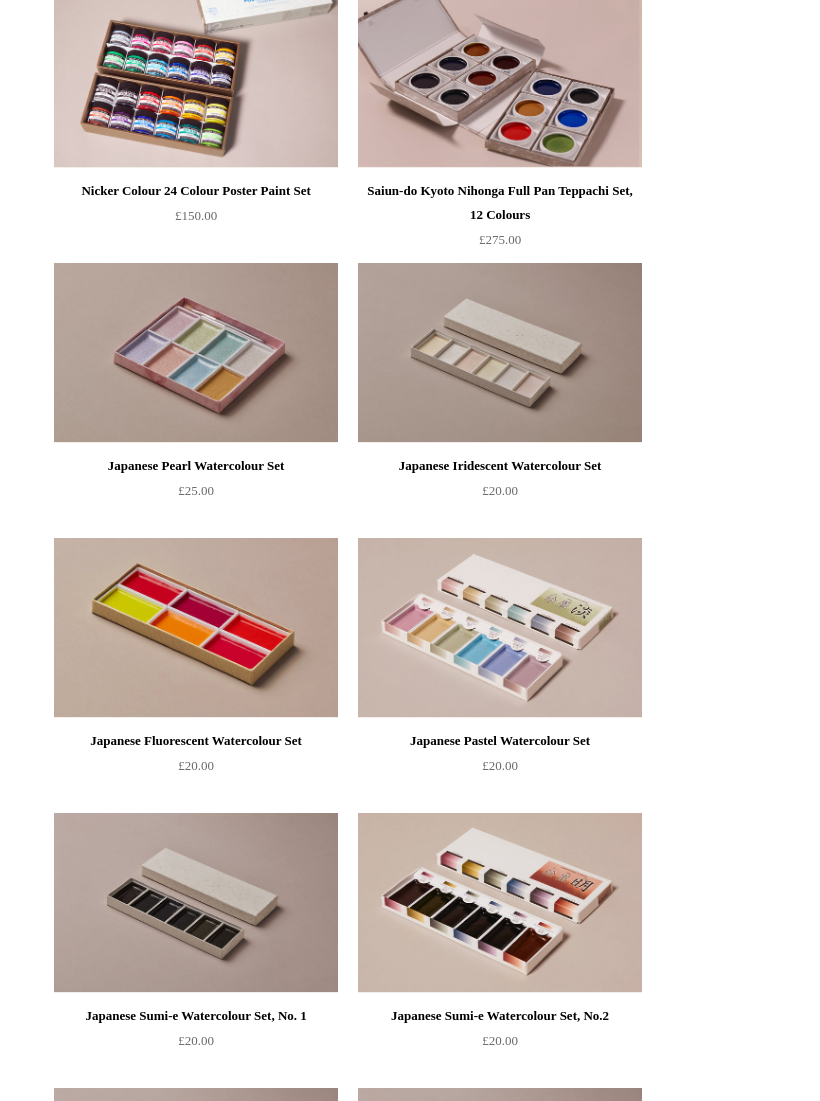 scroll, scrollTop: 3615, scrollLeft: 0, axis: vertical 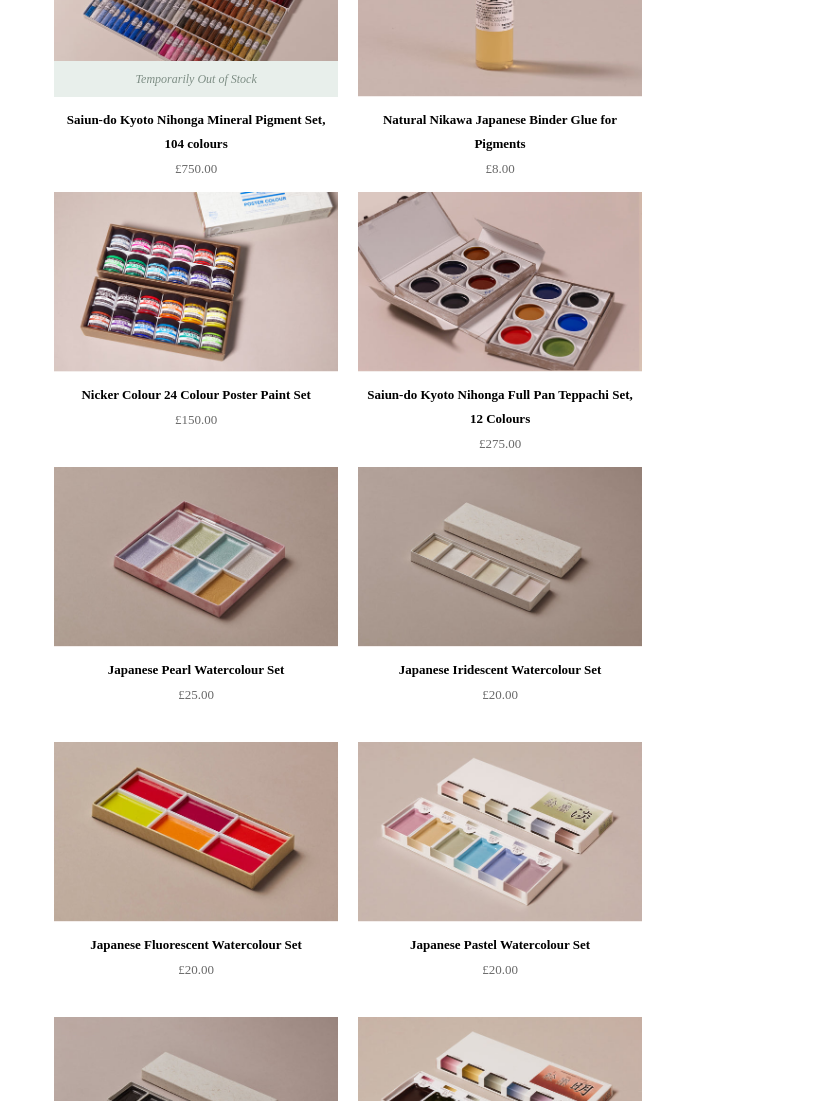click at bounding box center [500, 283] 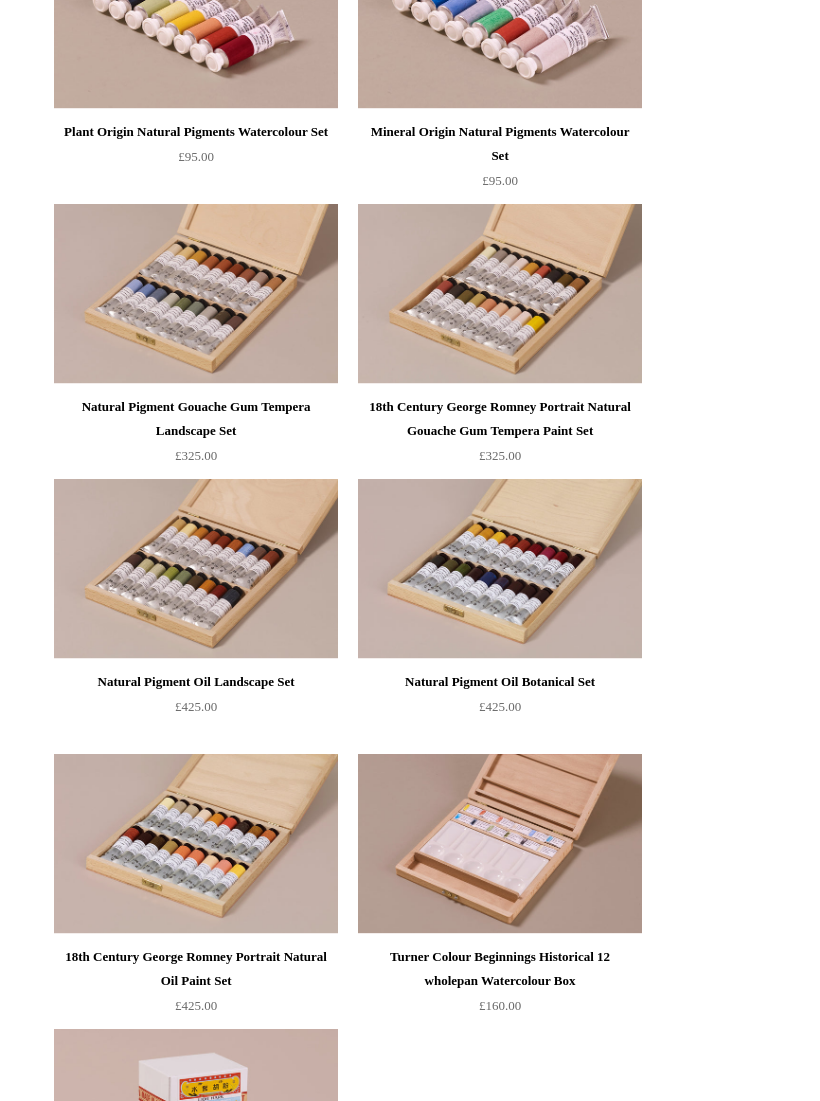 scroll, scrollTop: 5883, scrollLeft: 0, axis: vertical 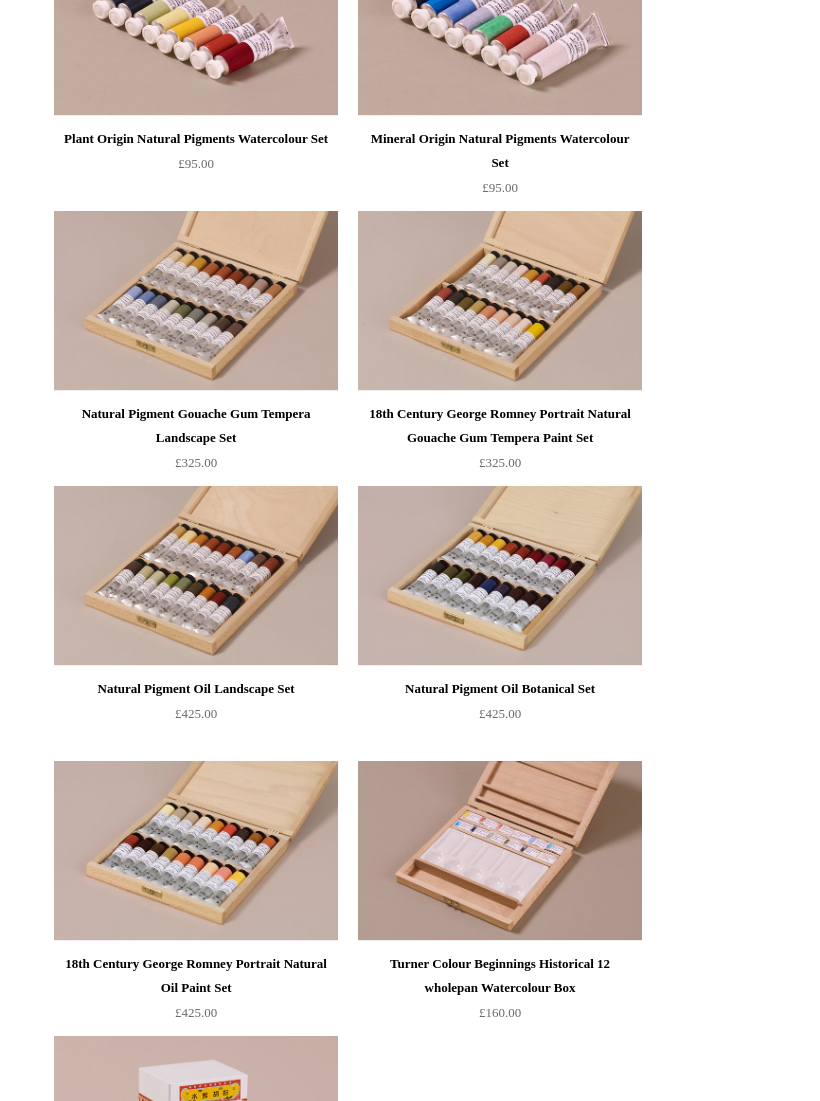 click at bounding box center [196, 301] 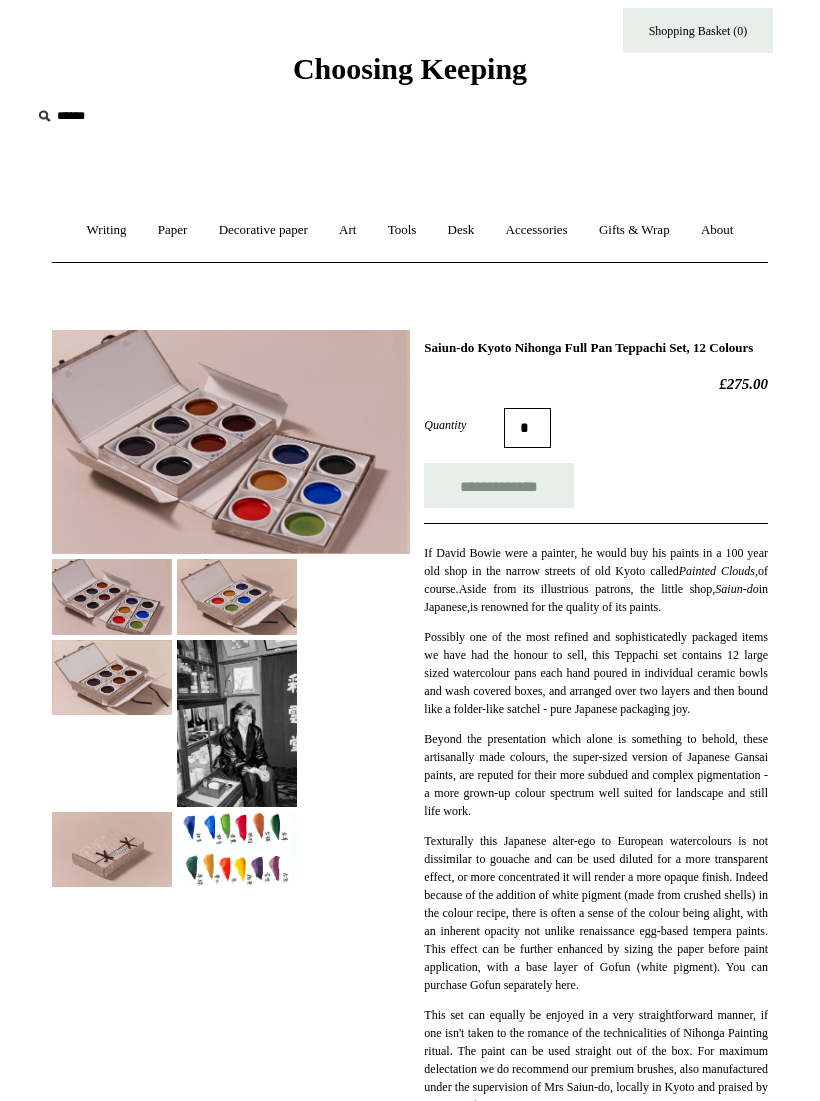 scroll, scrollTop: 0, scrollLeft: 0, axis: both 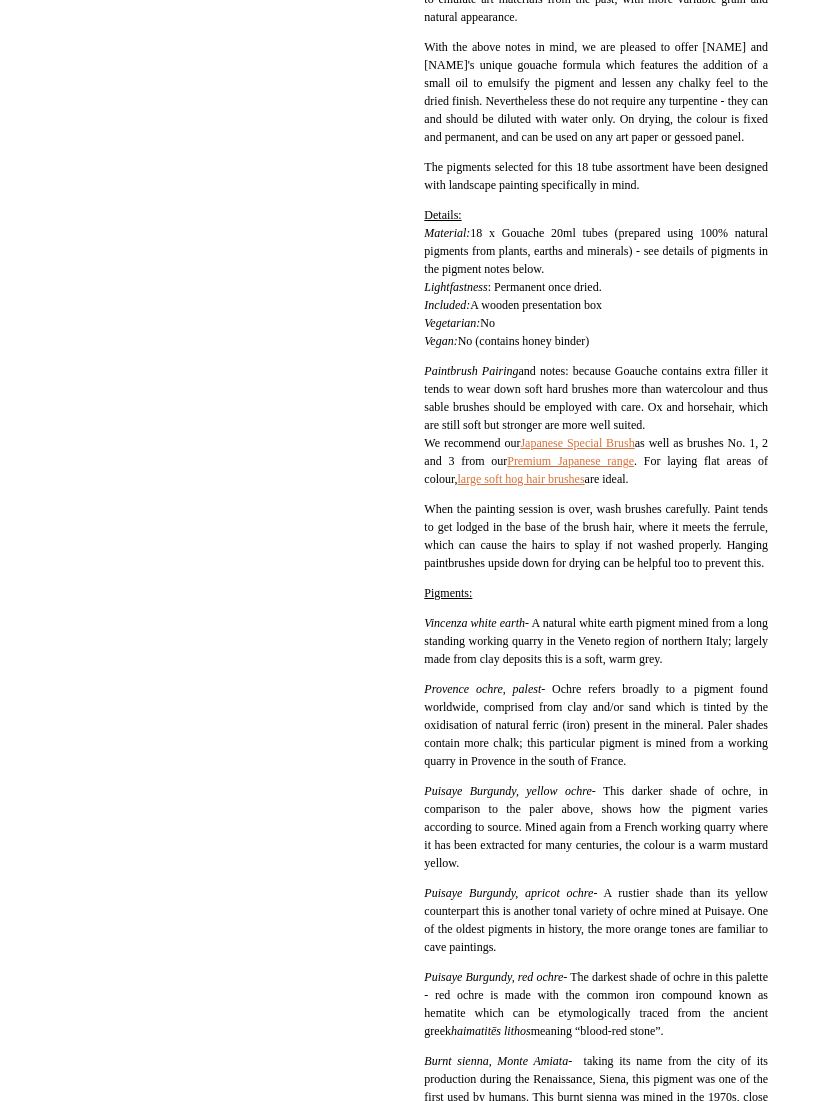 click on "large soft hog hair brushes" at bounding box center (521, 479) 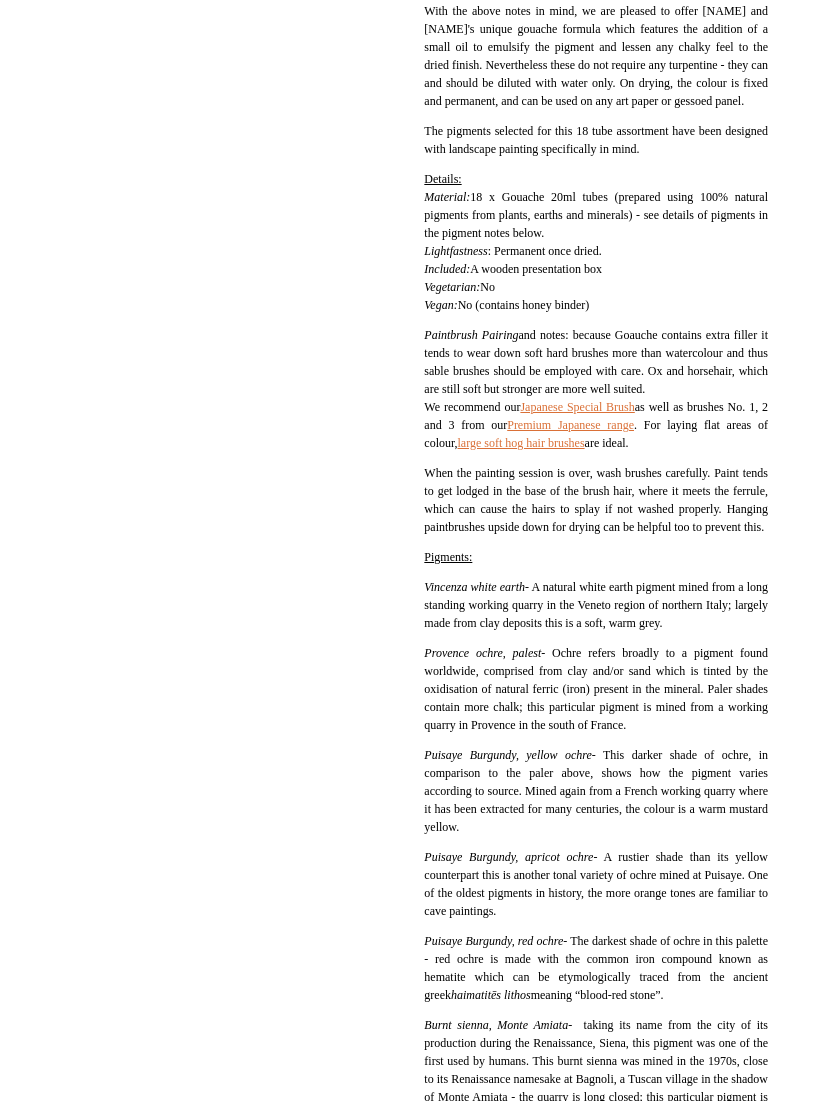 click on "large soft hog hair brushes" at bounding box center (521, 443) 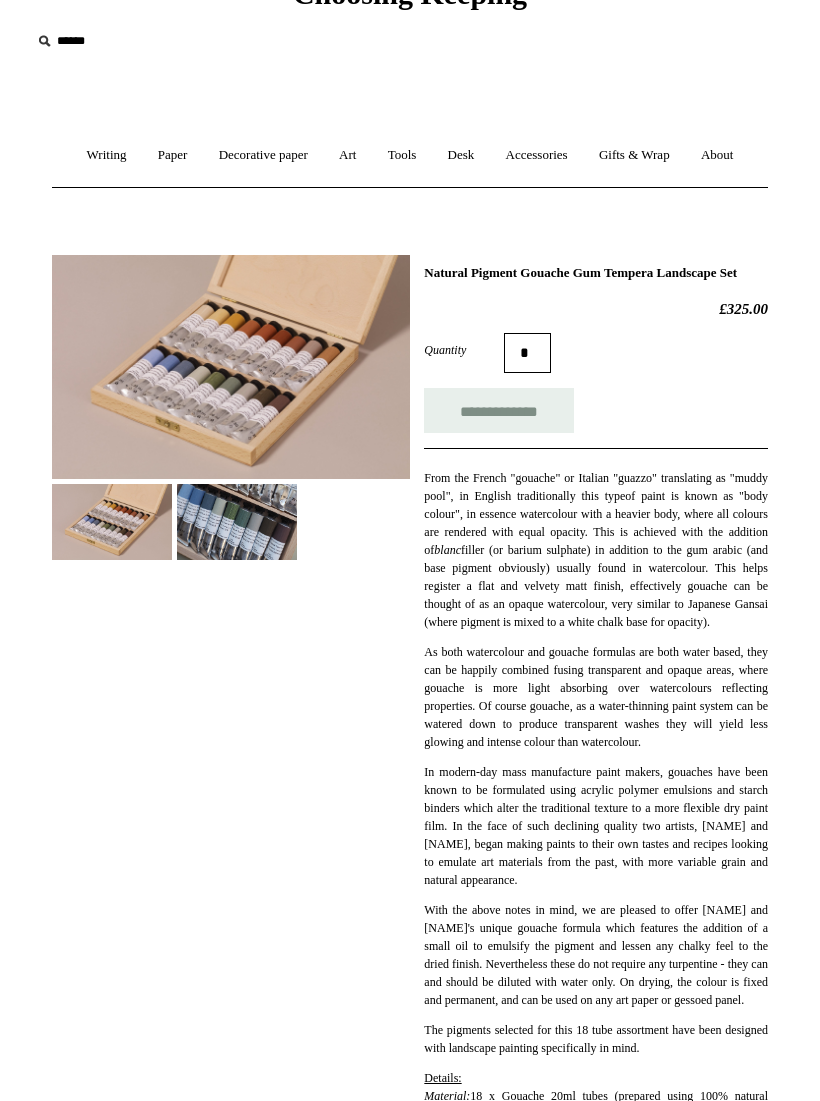 scroll, scrollTop: 0, scrollLeft: 0, axis: both 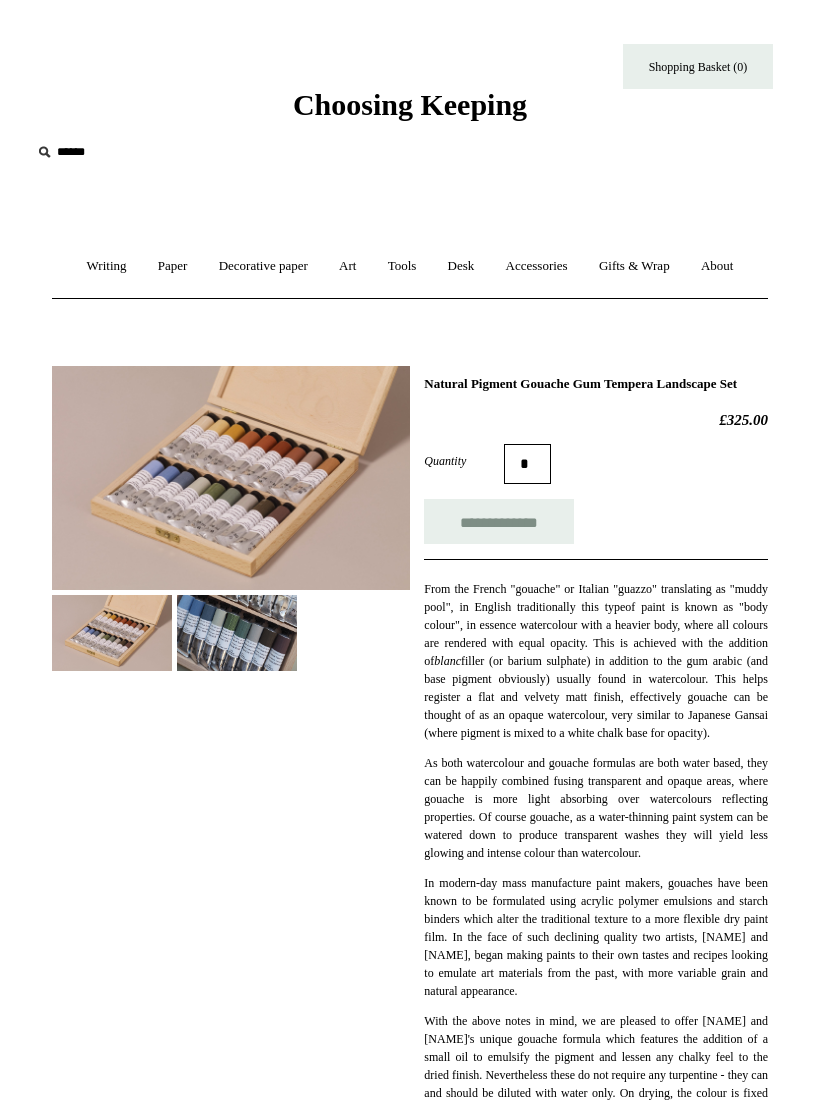 click at bounding box center [154, 152] 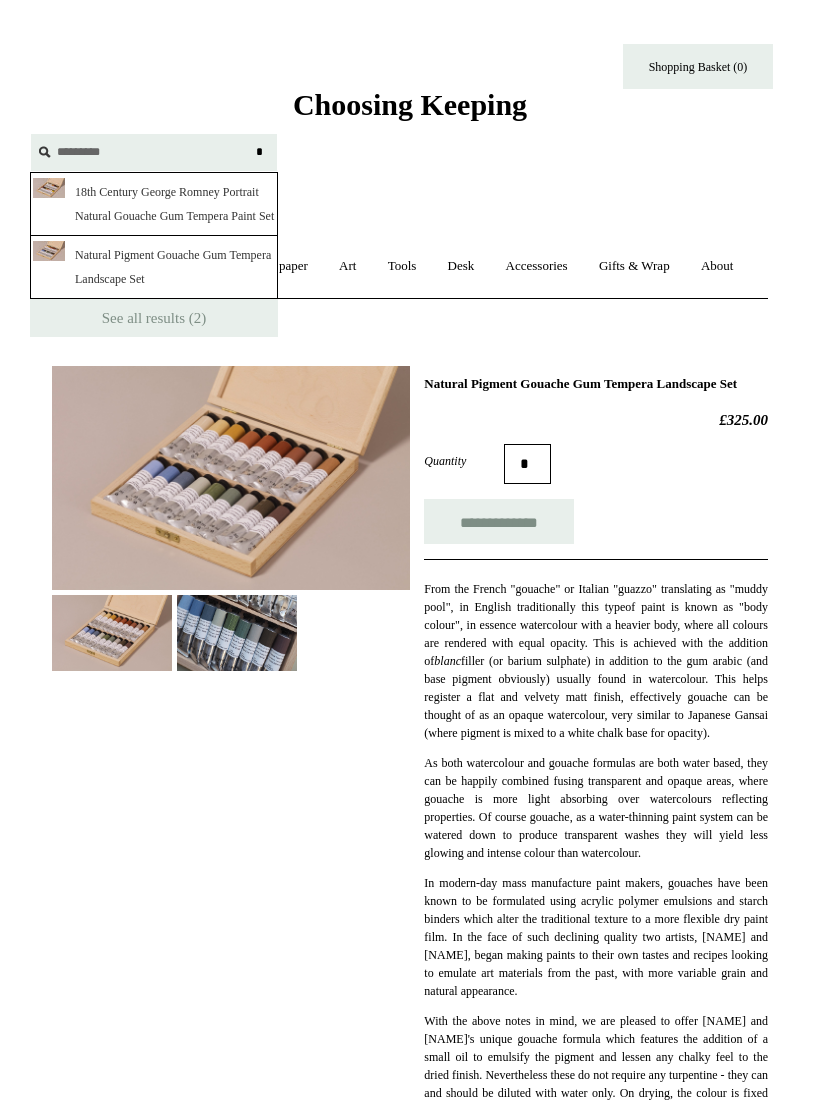 click on "Choosing Keeping" at bounding box center [410, 61] 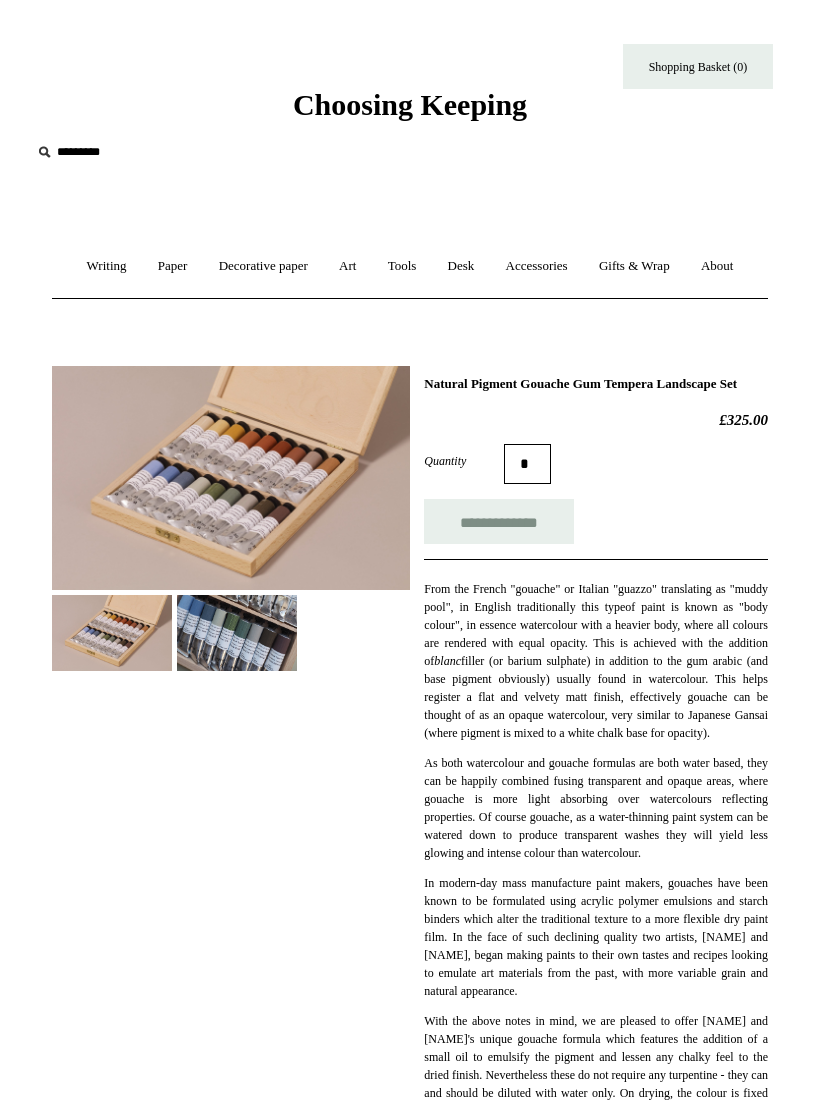click on "********" at bounding box center (154, 152) 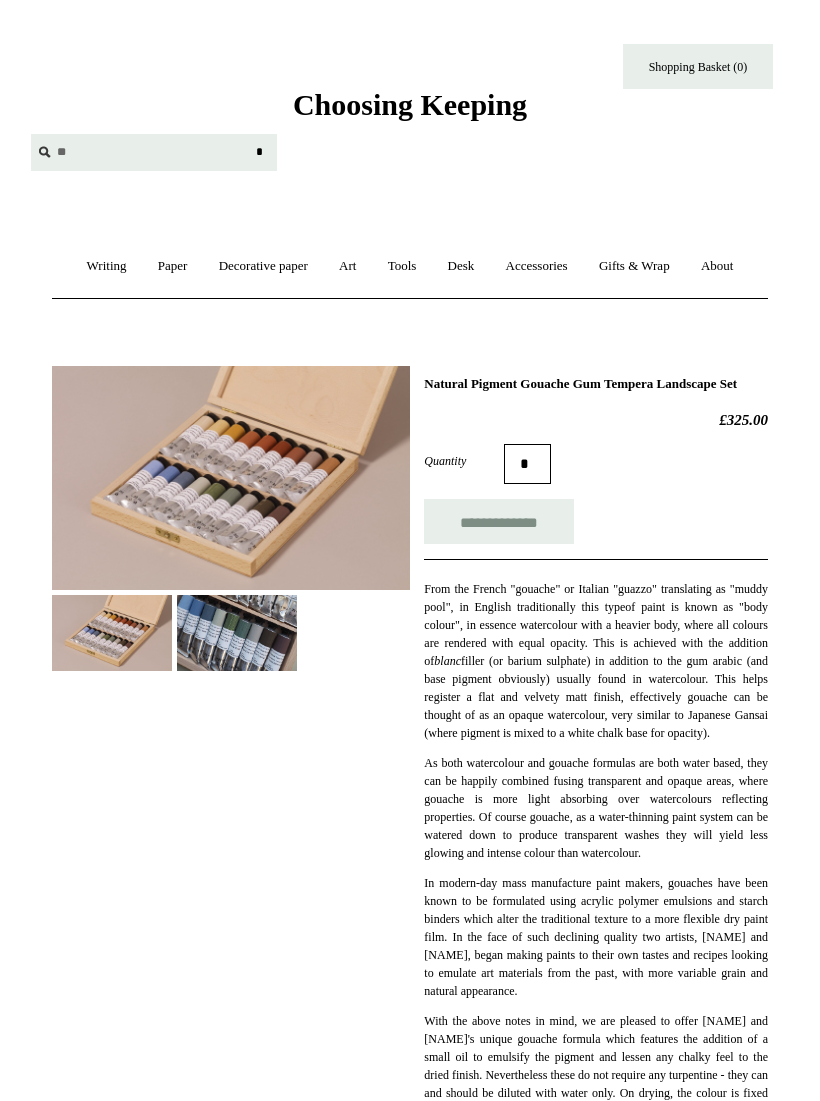 type on "*" 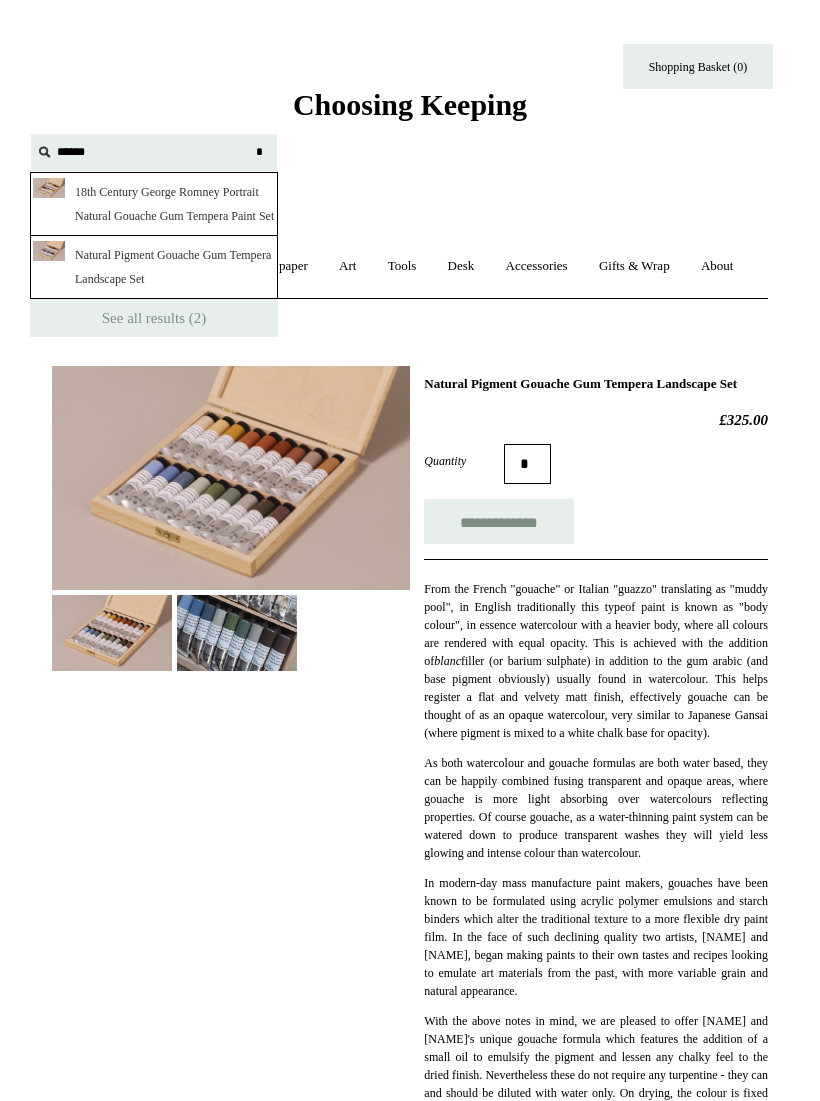 type 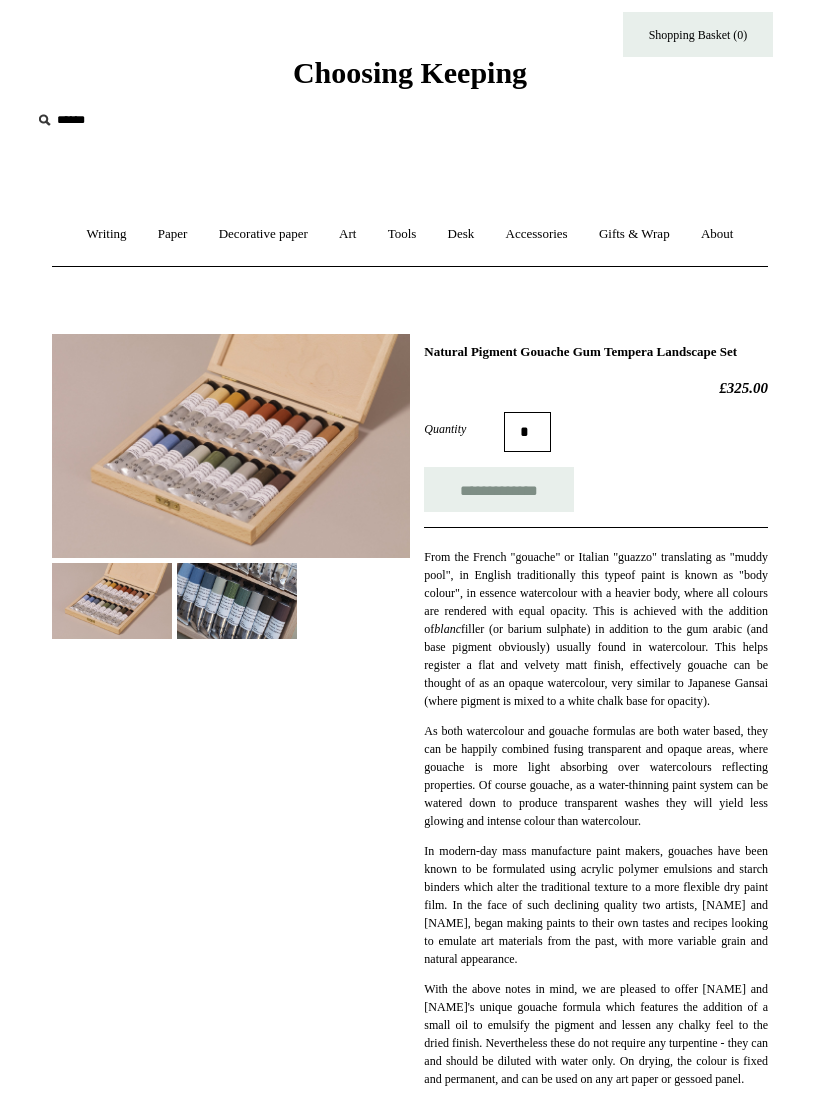 scroll, scrollTop: 0, scrollLeft: 0, axis: both 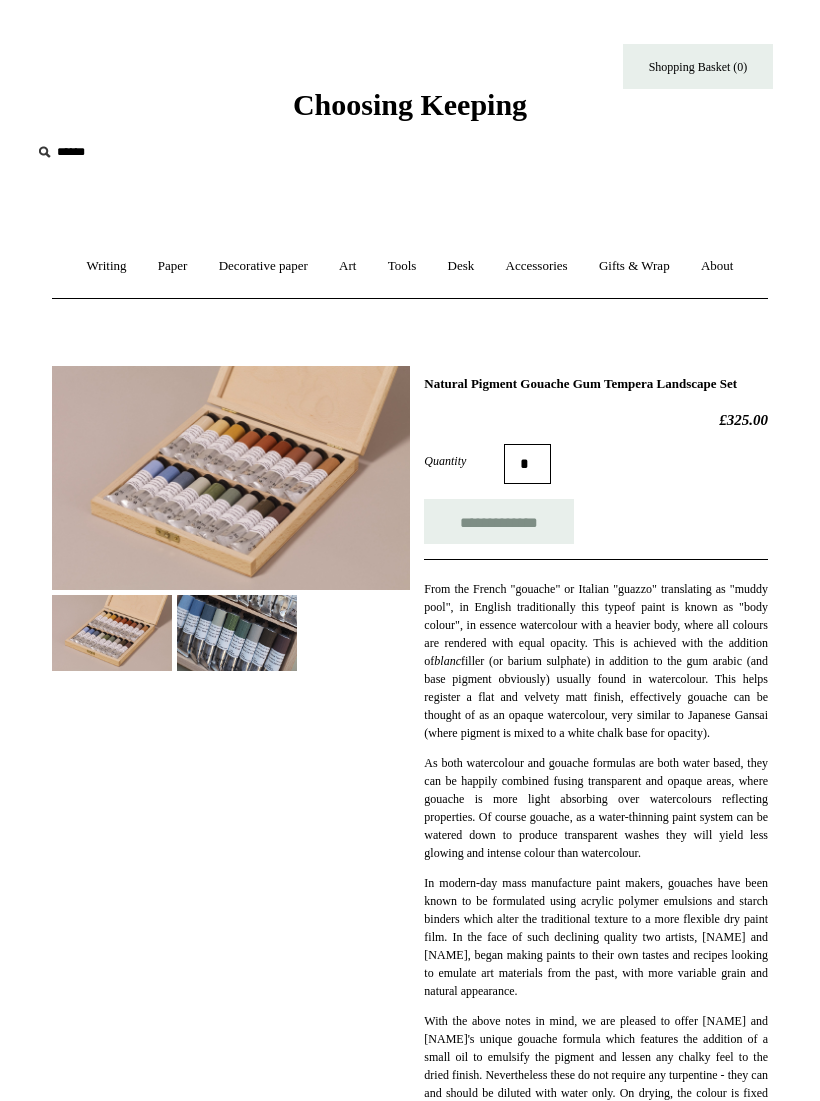 click at bounding box center (231, 478) 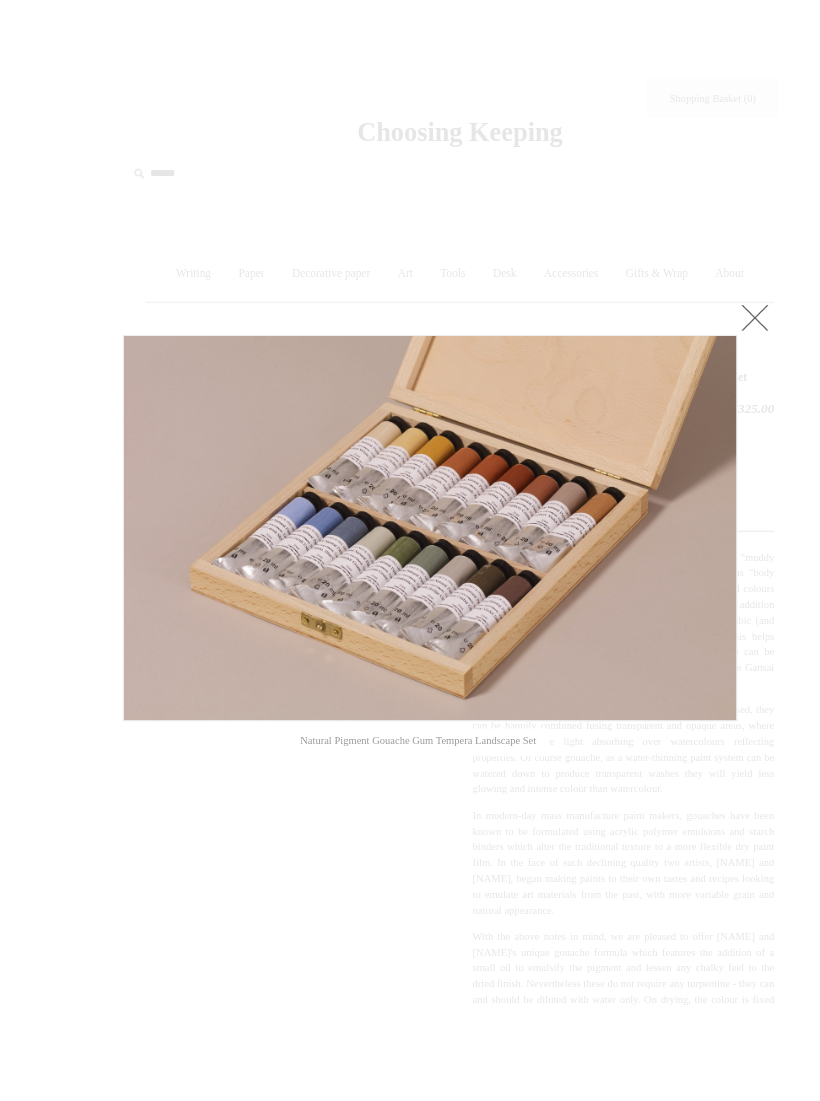 scroll, scrollTop: 97, scrollLeft: 0, axis: vertical 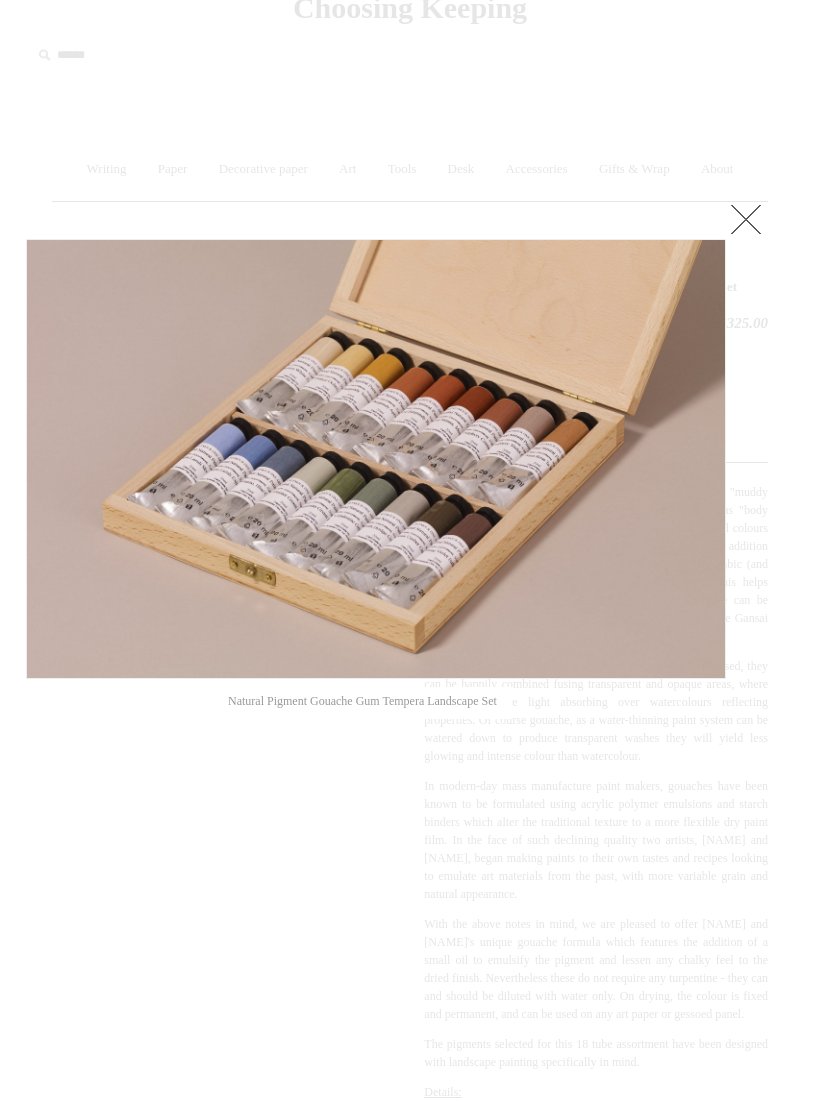 click at bounding box center (746, 219) 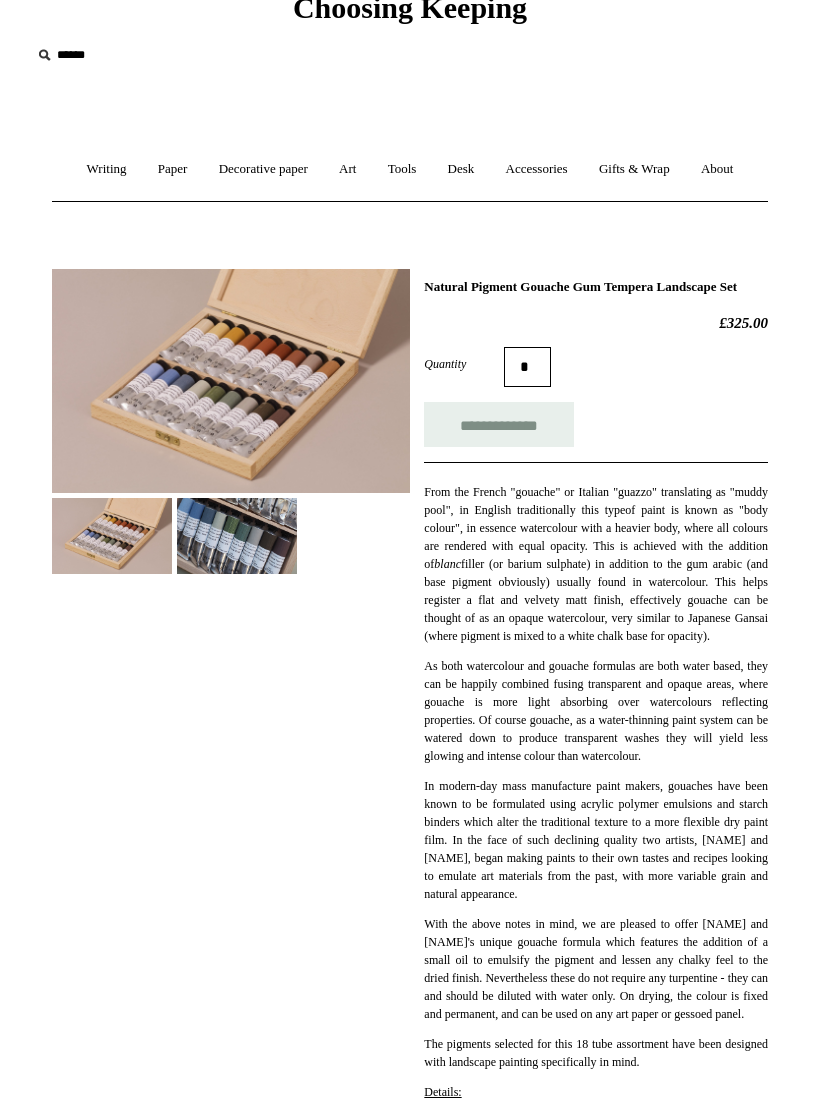 click on "**********" at bounding box center [499, 424] 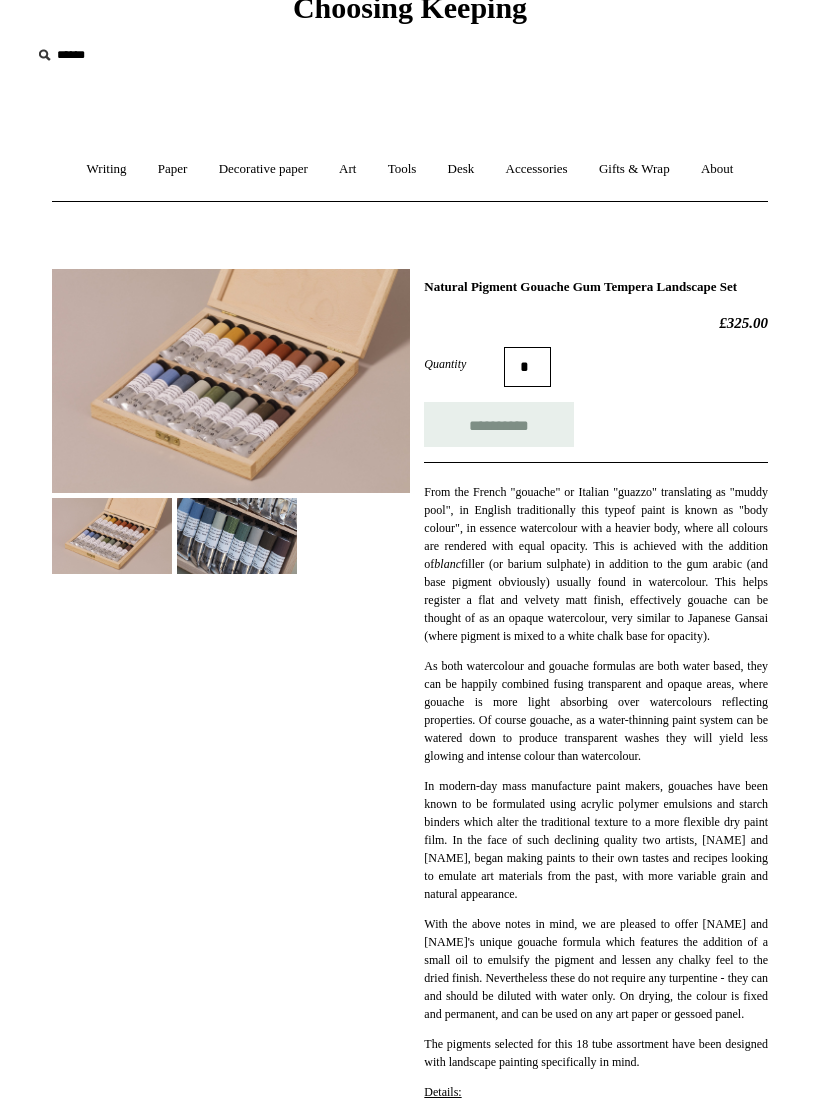 type on "**********" 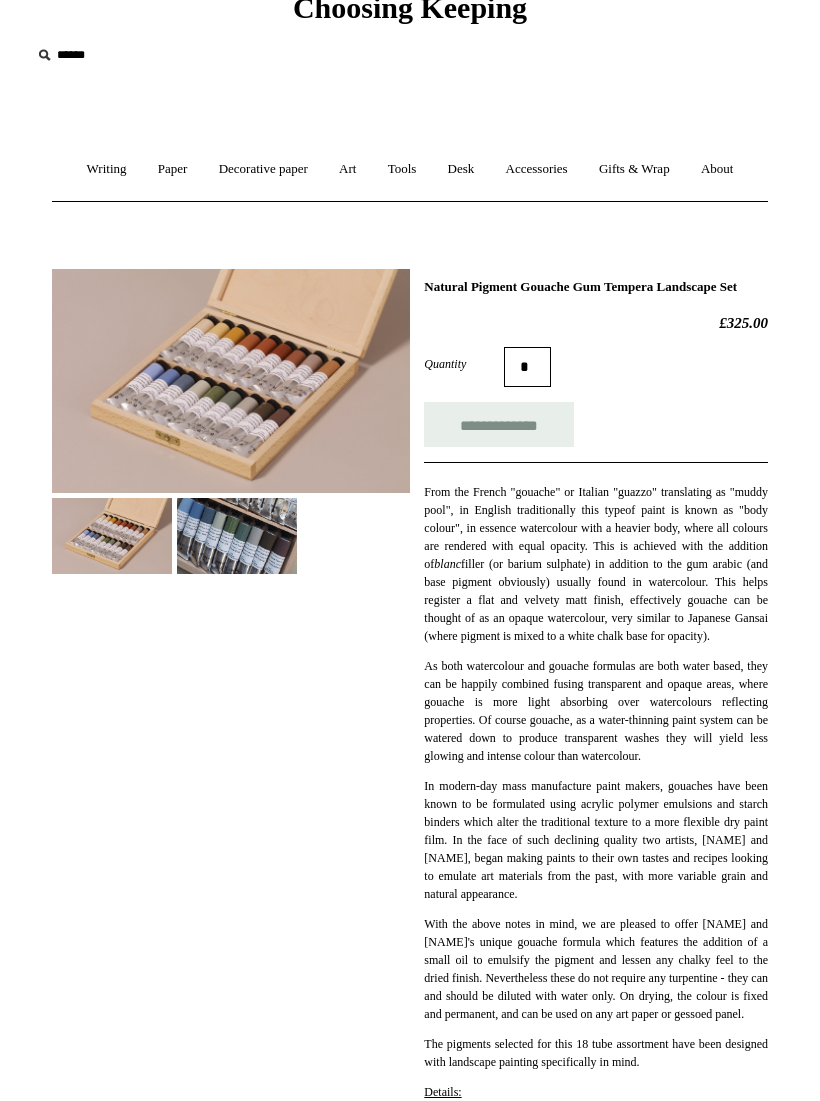 scroll, scrollTop: 0, scrollLeft: 0, axis: both 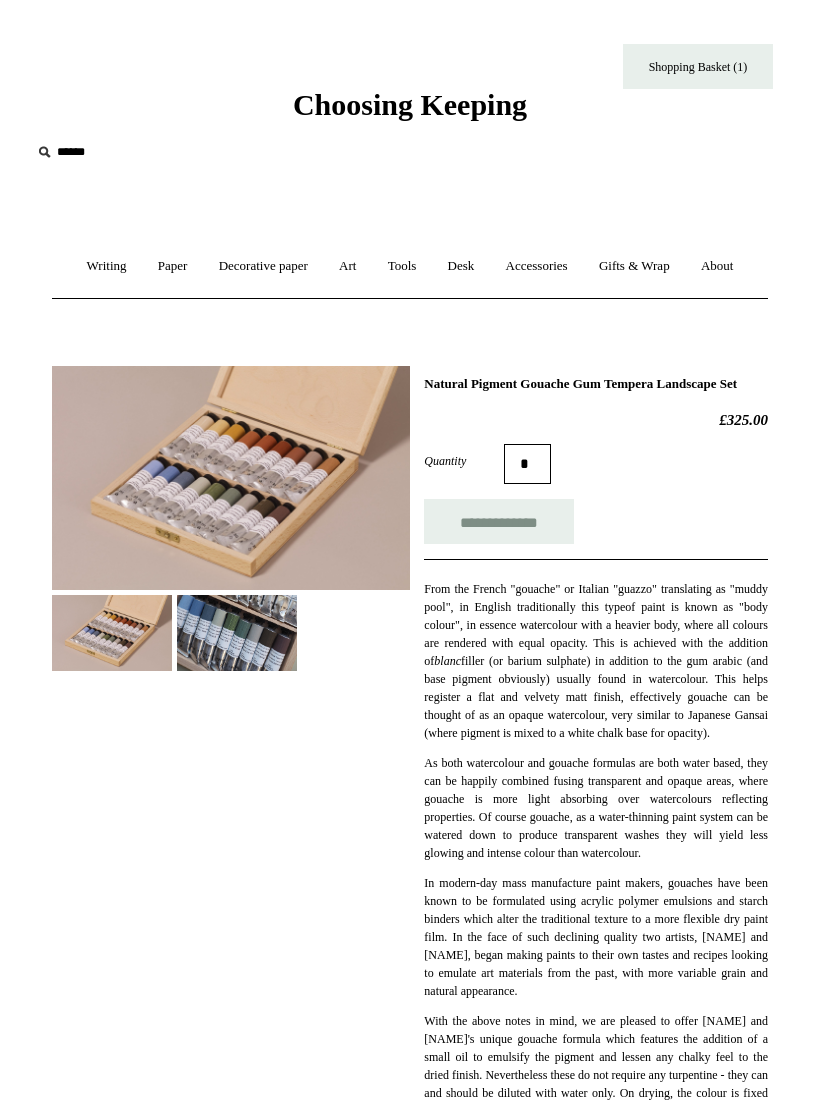 click on "Shopping Basket (1)" at bounding box center (698, 66) 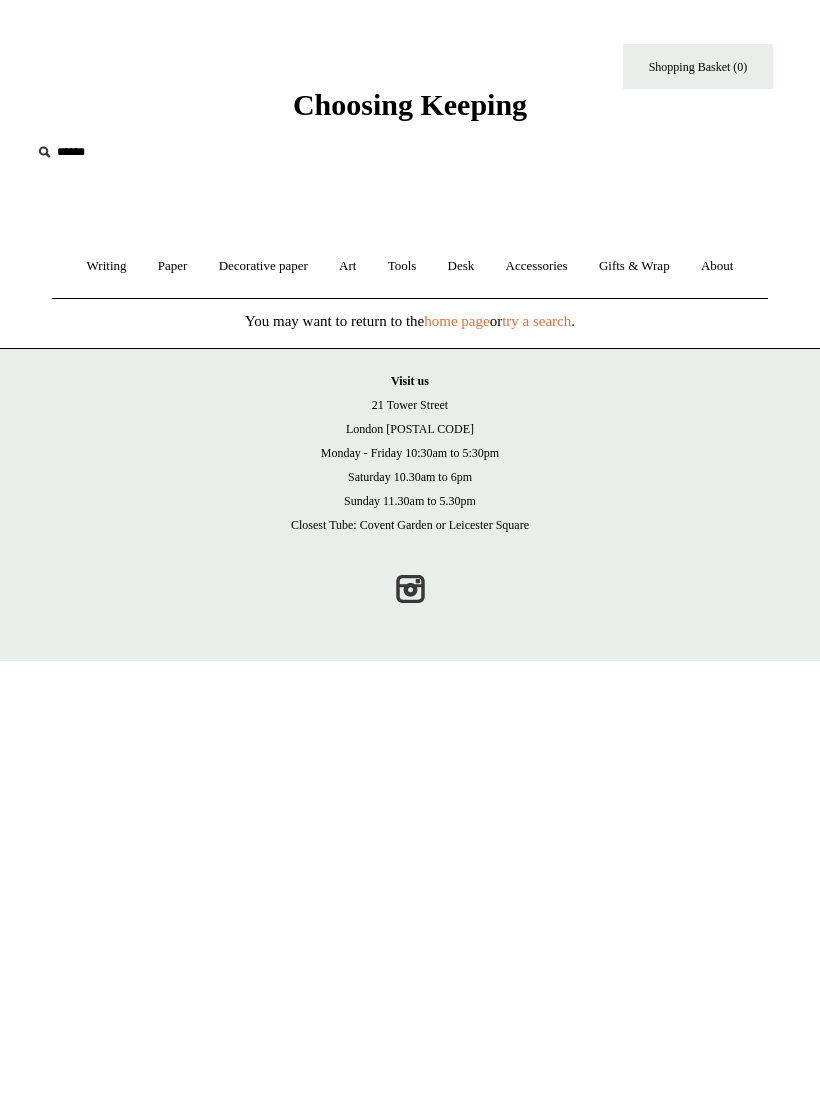 scroll, scrollTop: 0, scrollLeft: 0, axis: both 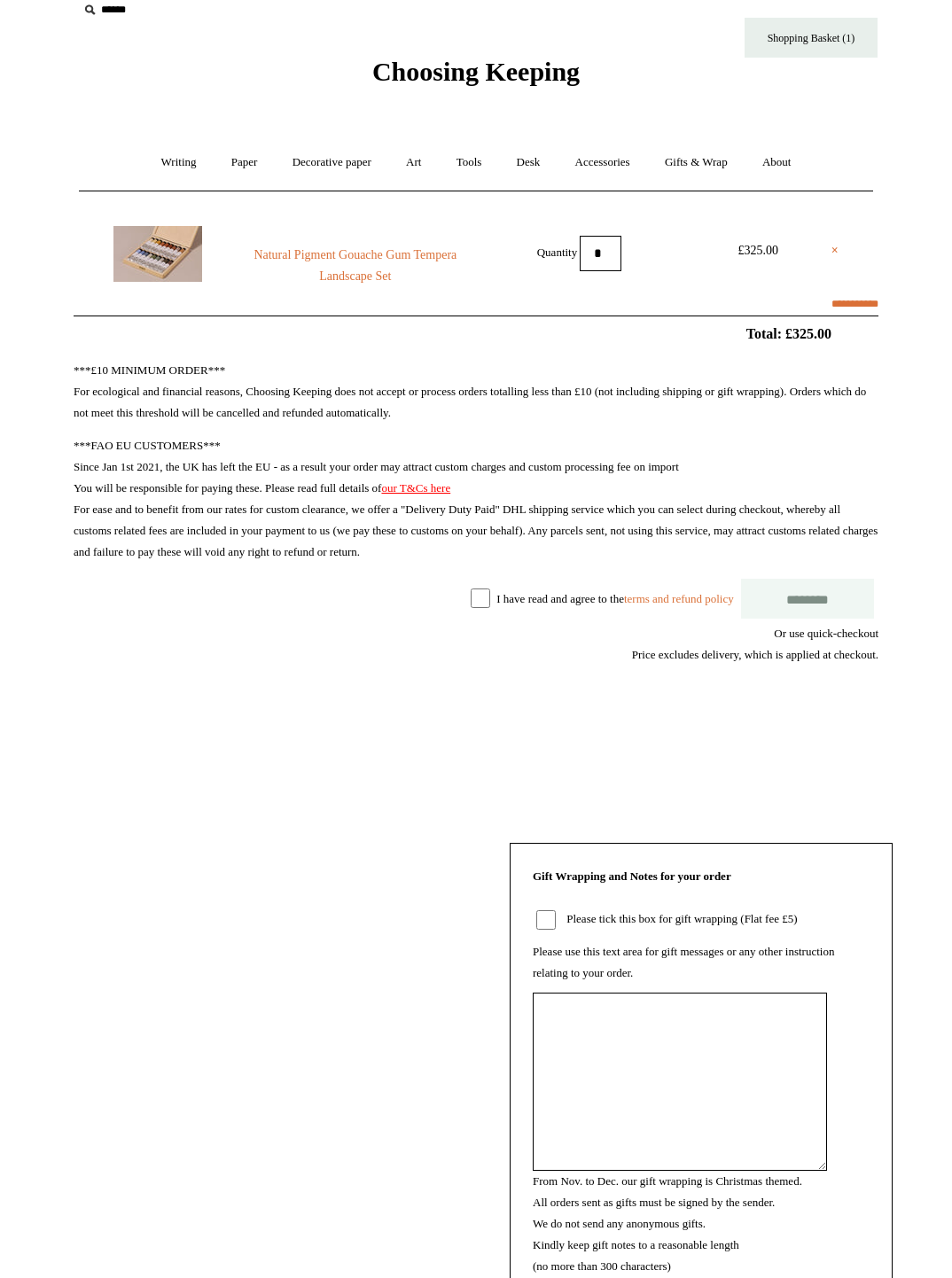 select on "**********" 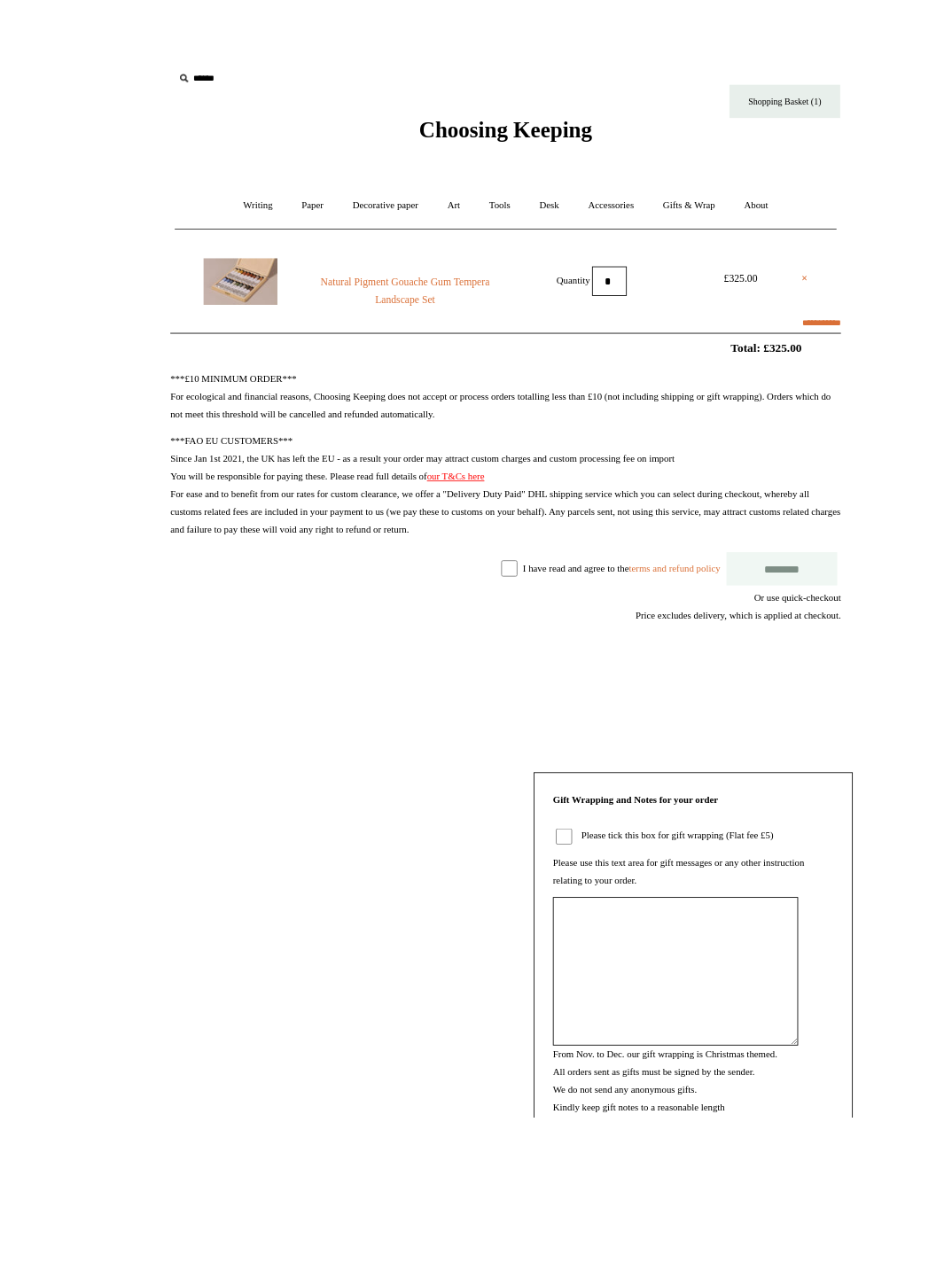 scroll, scrollTop: 80, scrollLeft: 0, axis: vertical 